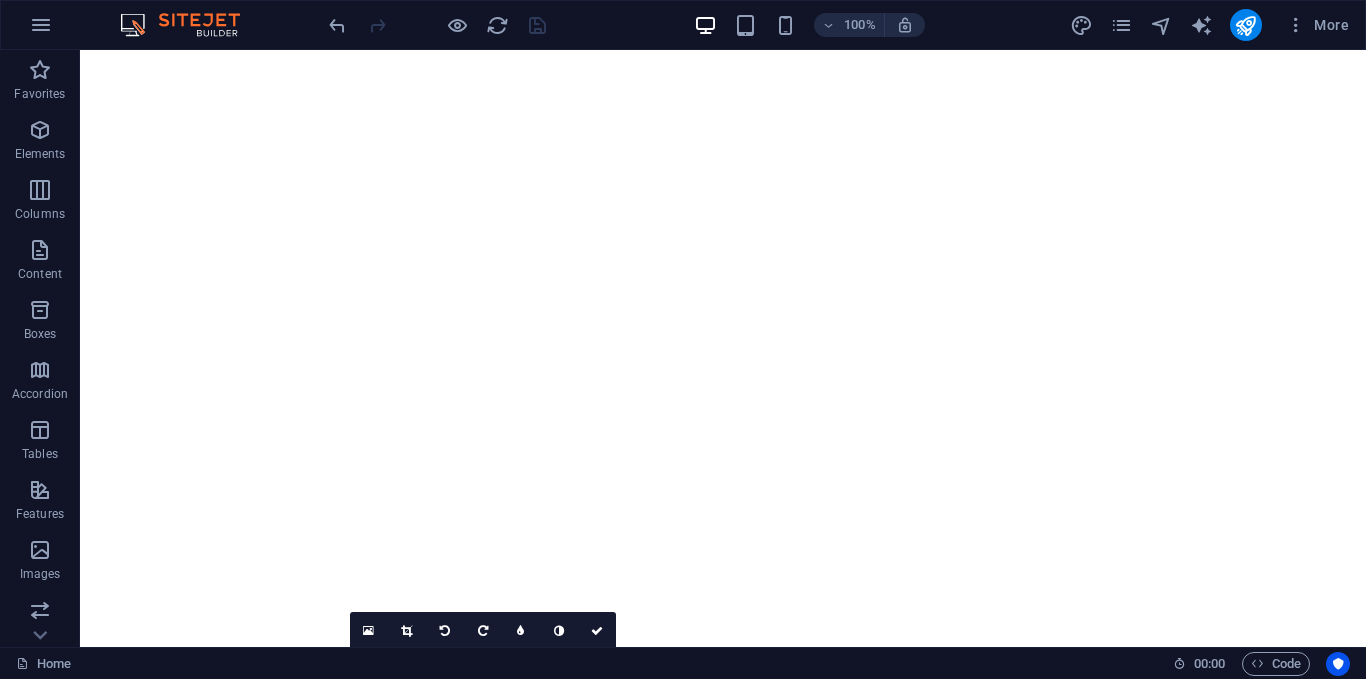 scroll, scrollTop: 0, scrollLeft: 0, axis: both 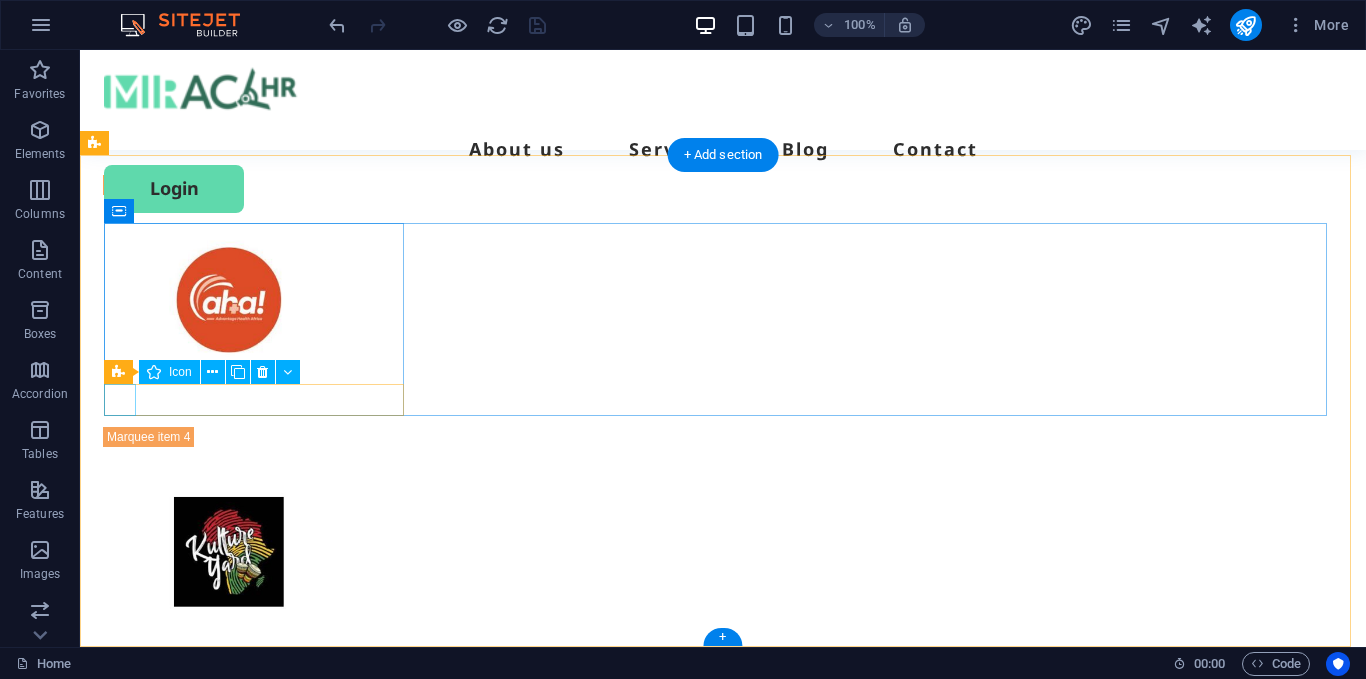 click at bounding box center [254, 5711] 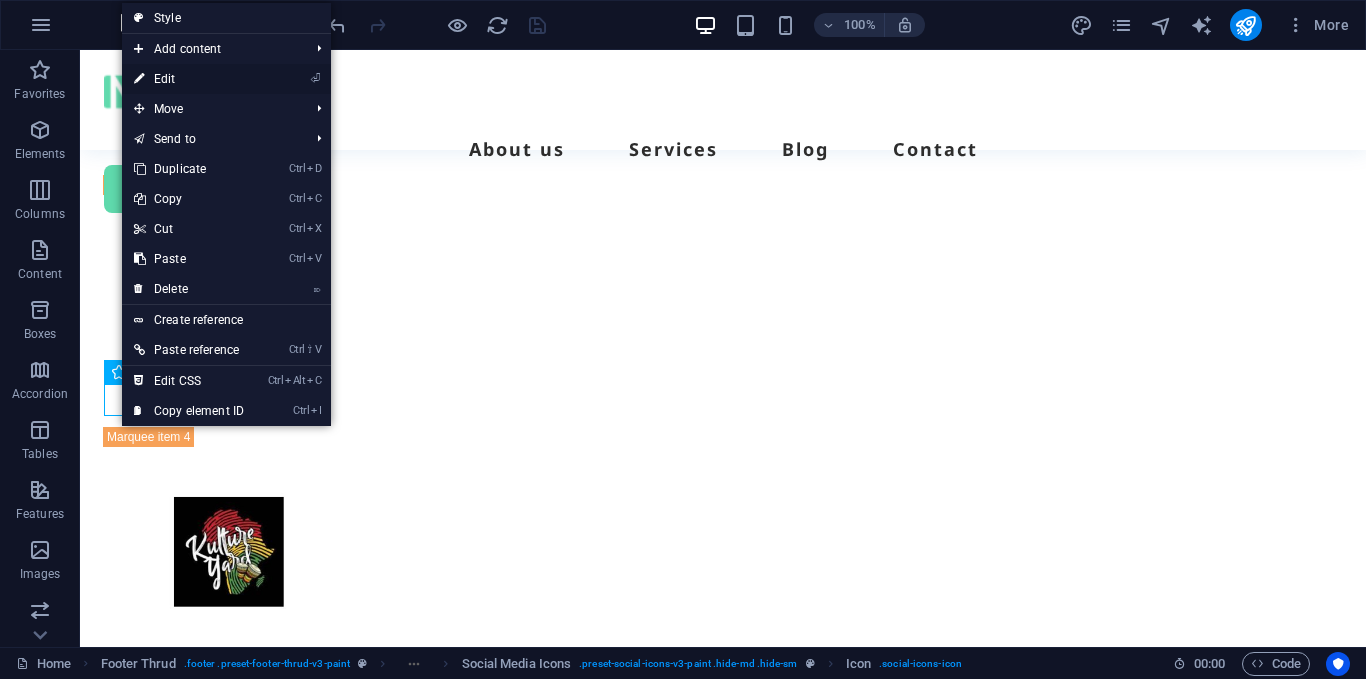 click on "⏎  Edit" at bounding box center [189, 79] 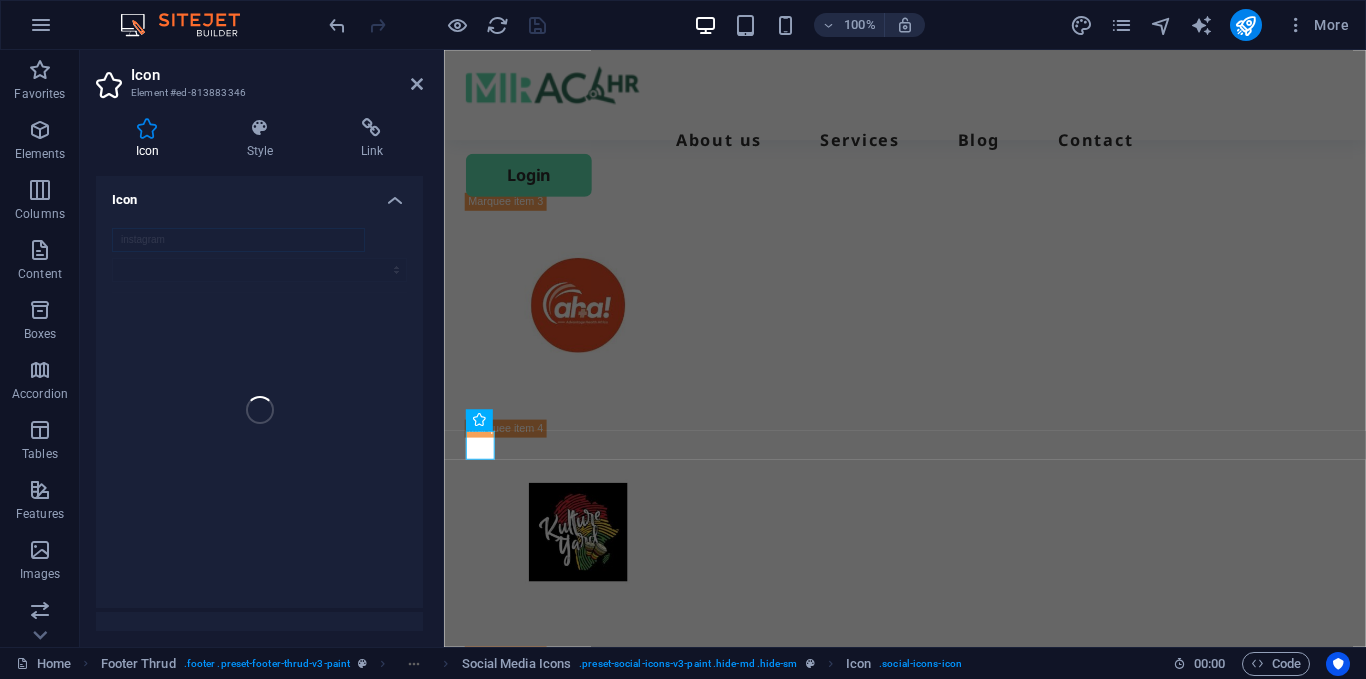 scroll, scrollTop: 6591, scrollLeft: 0, axis: vertical 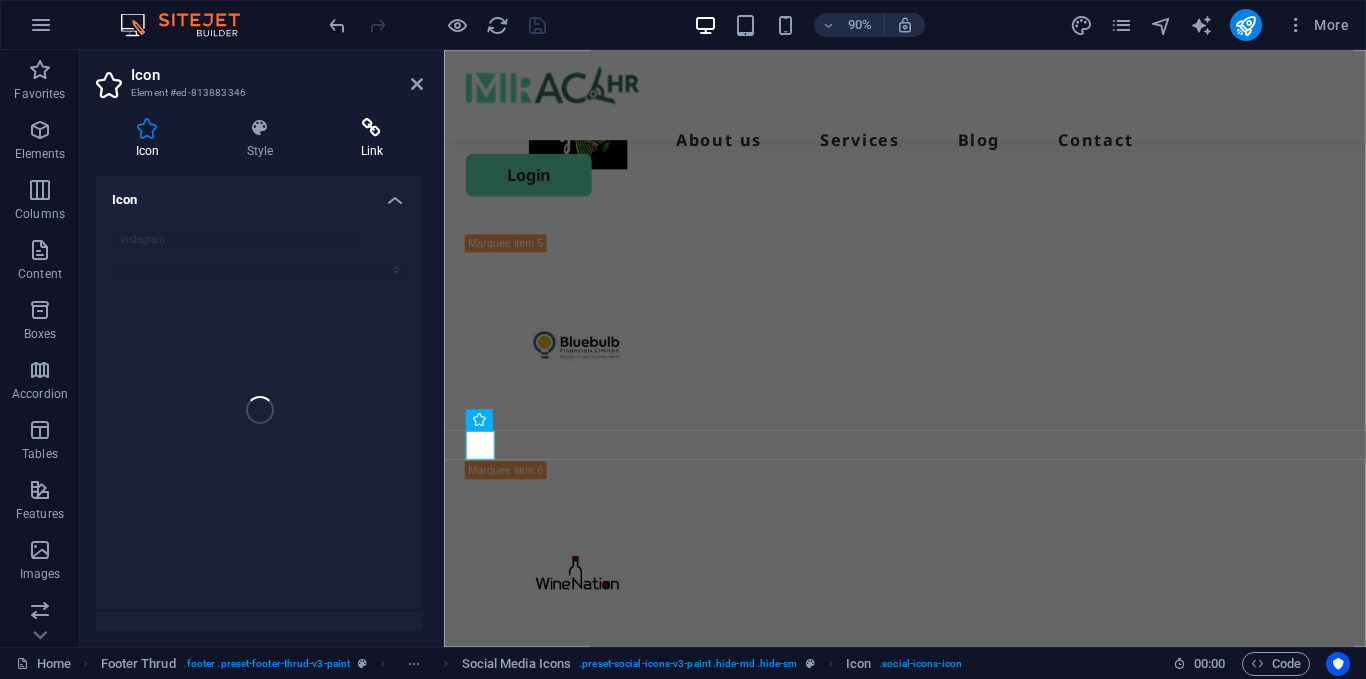 click at bounding box center [372, 128] 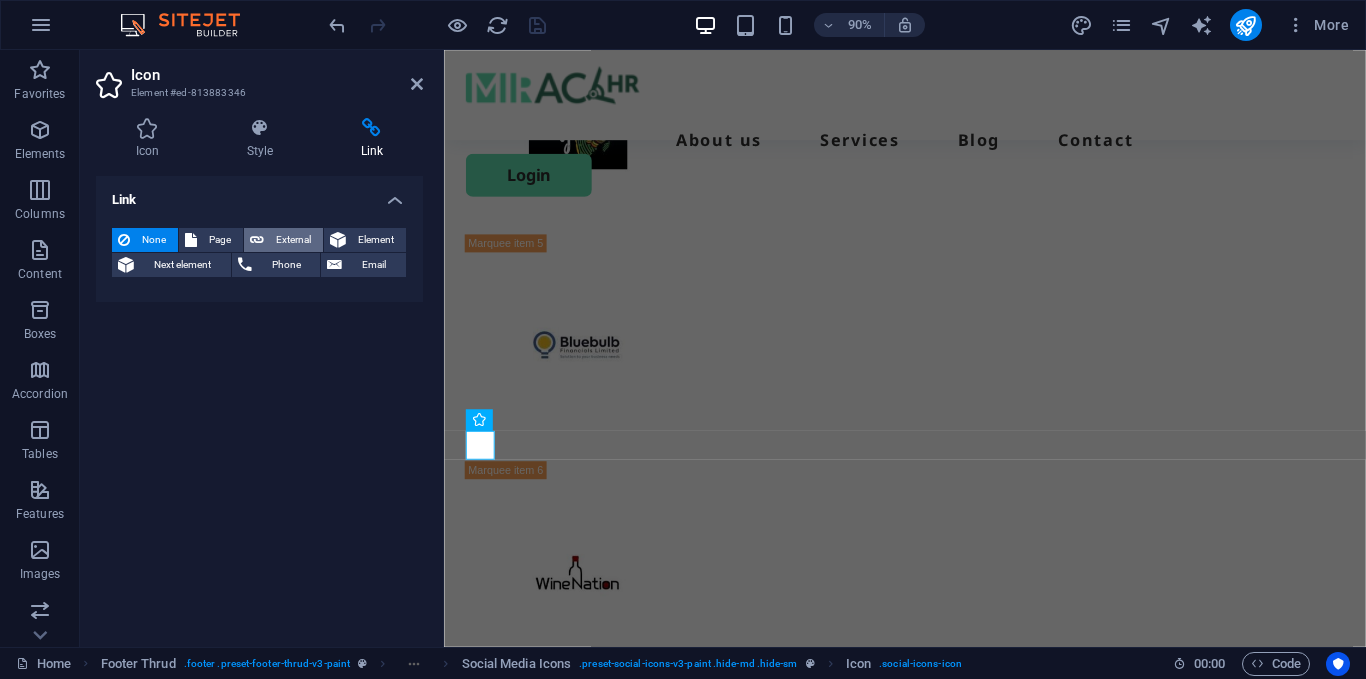 click on "External" at bounding box center (293, 240) 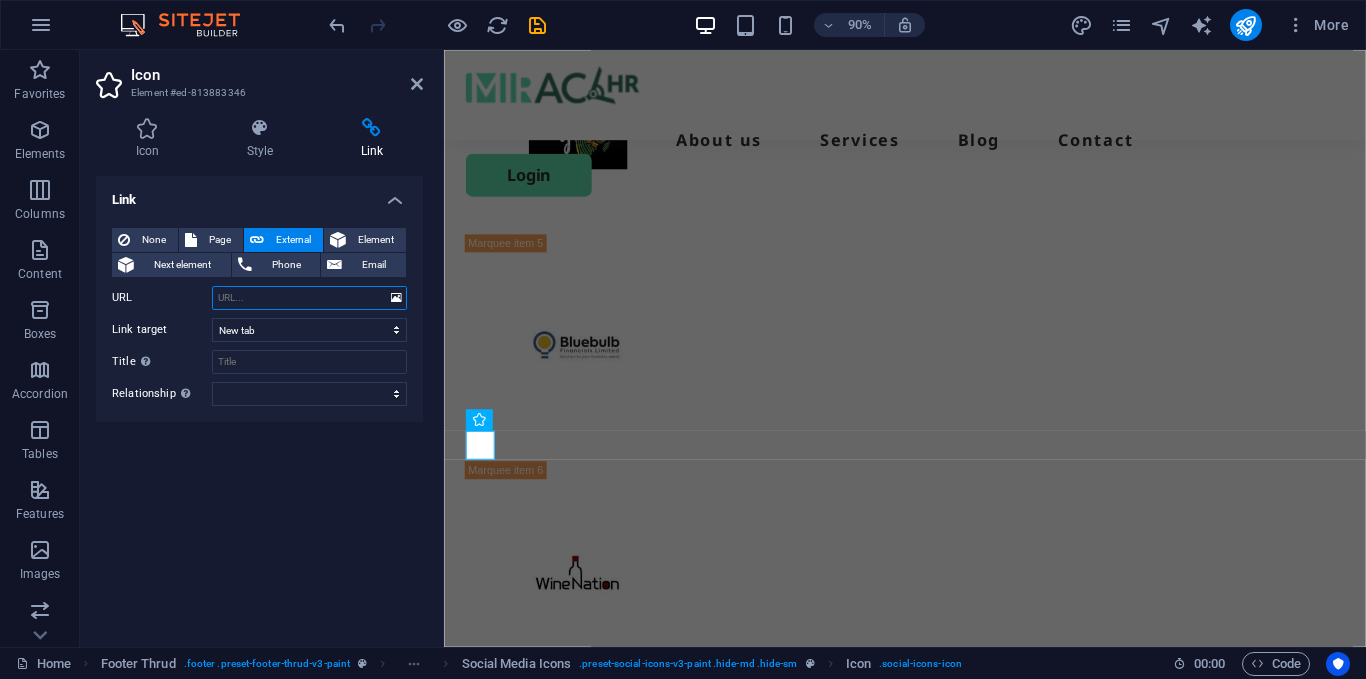 click on "URL" at bounding box center (309, 298) 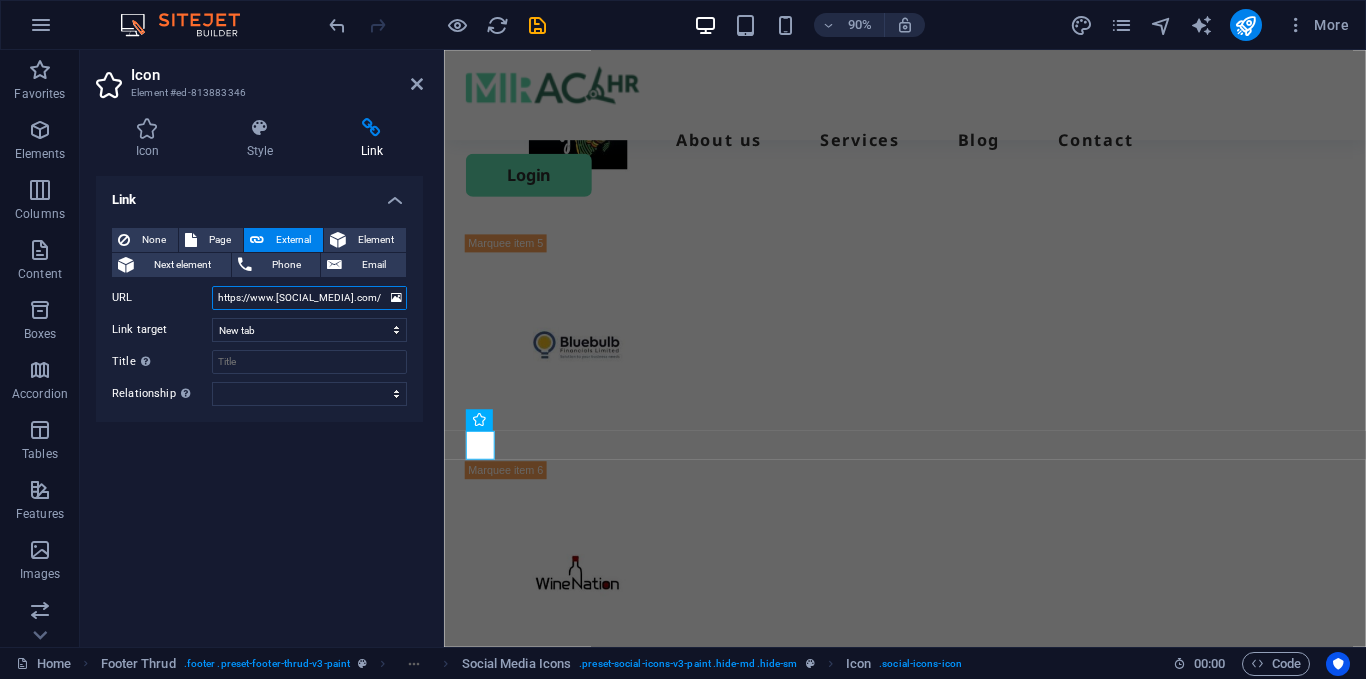 scroll, scrollTop: 0, scrollLeft: 54, axis: horizontal 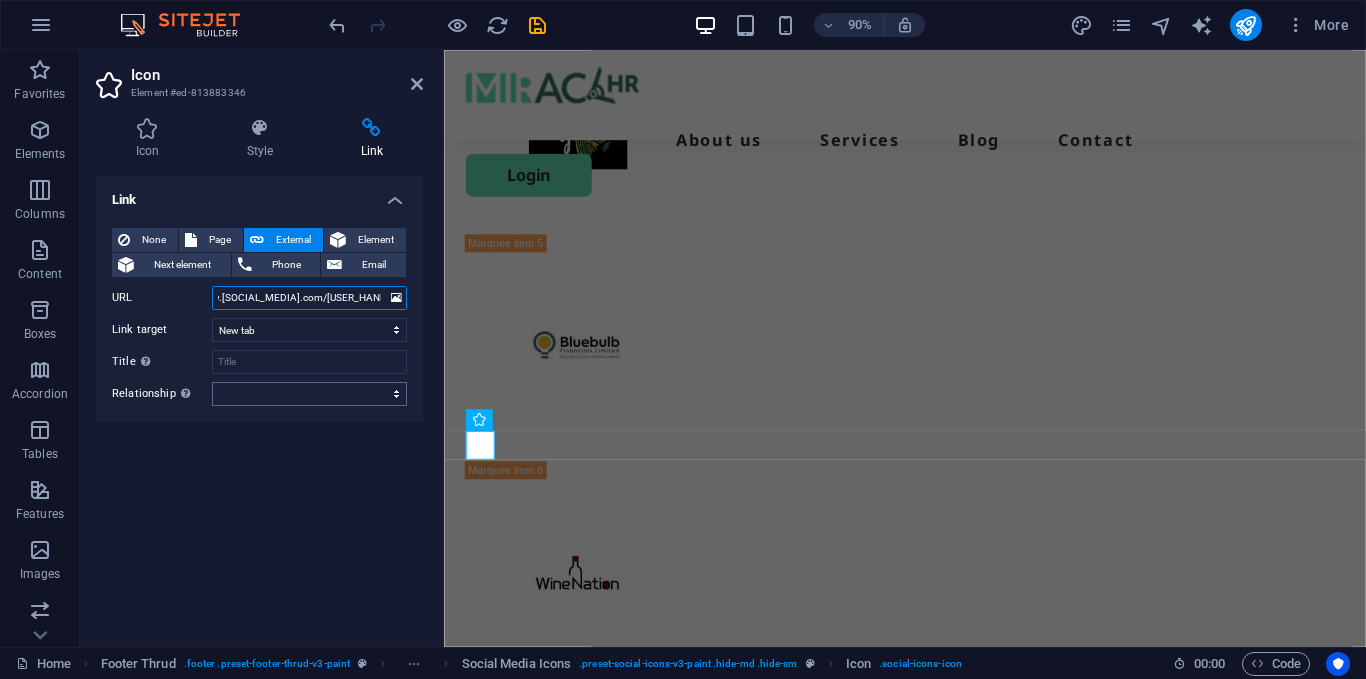 type on "https://www.[SOCIAL_MEDIA].com/[USER_HANDLE]/?hl=en" 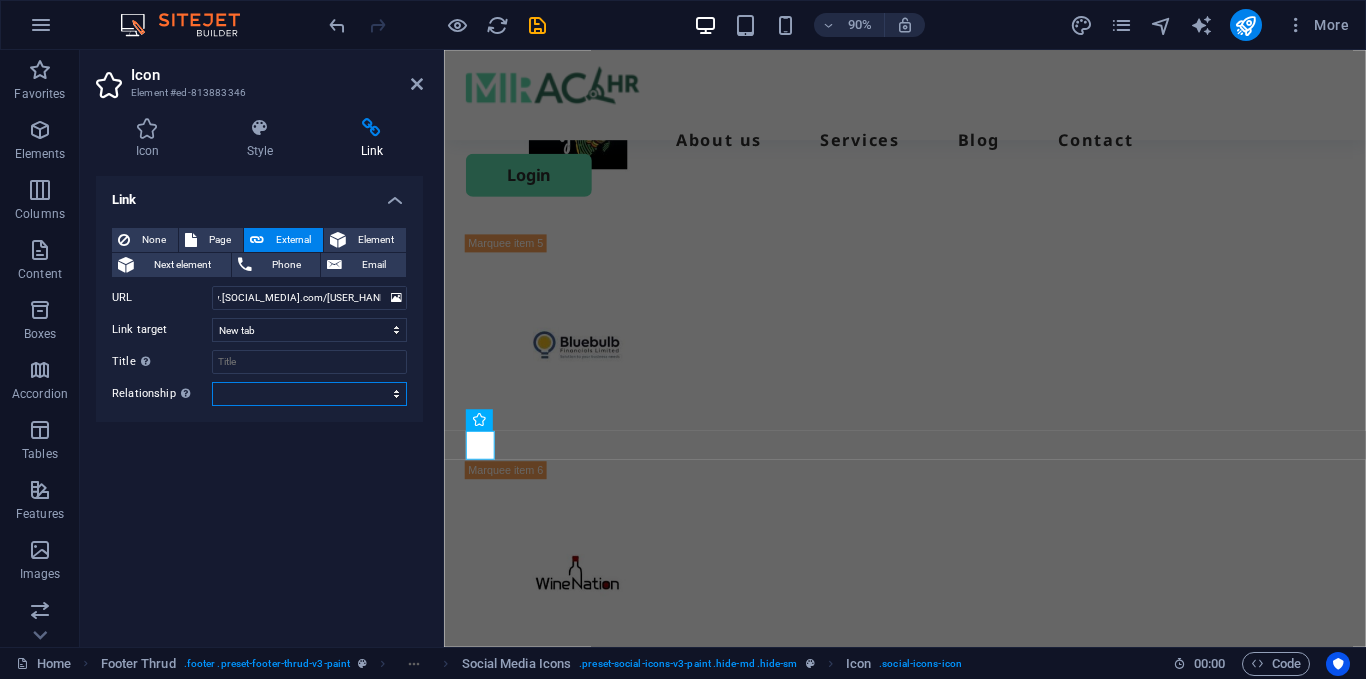 scroll, scrollTop: 0, scrollLeft: 0, axis: both 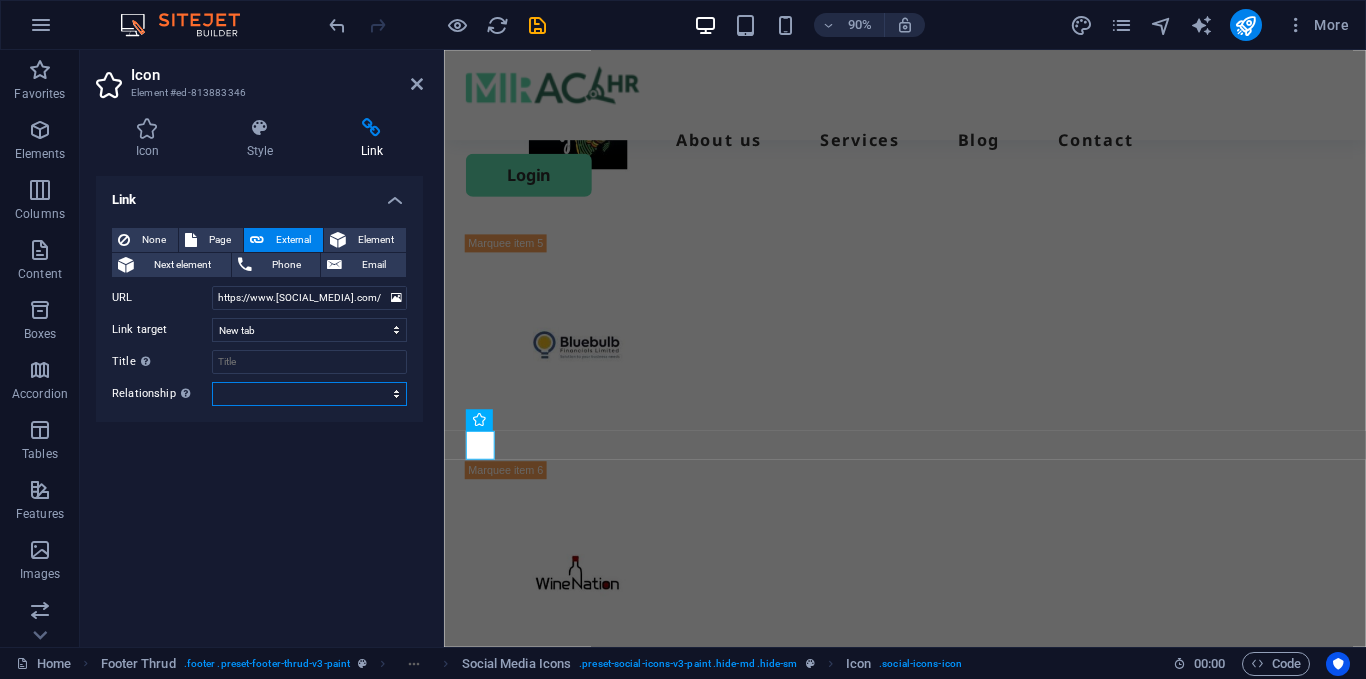 click on "alternate author bookmark external help license next nofollow noreferrer noopener prev search tag" at bounding box center (309, 394) 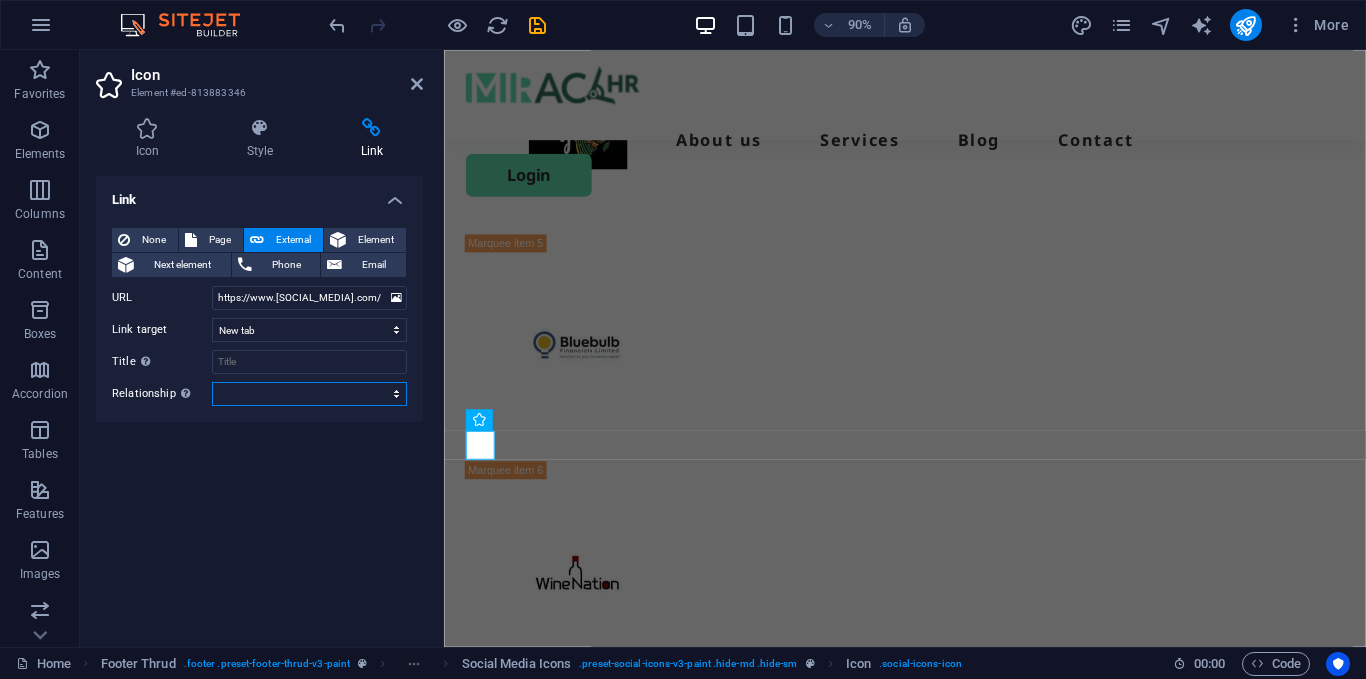 click on "alternate author bookmark external help license next nofollow noreferrer noopener prev search tag" at bounding box center [309, 394] 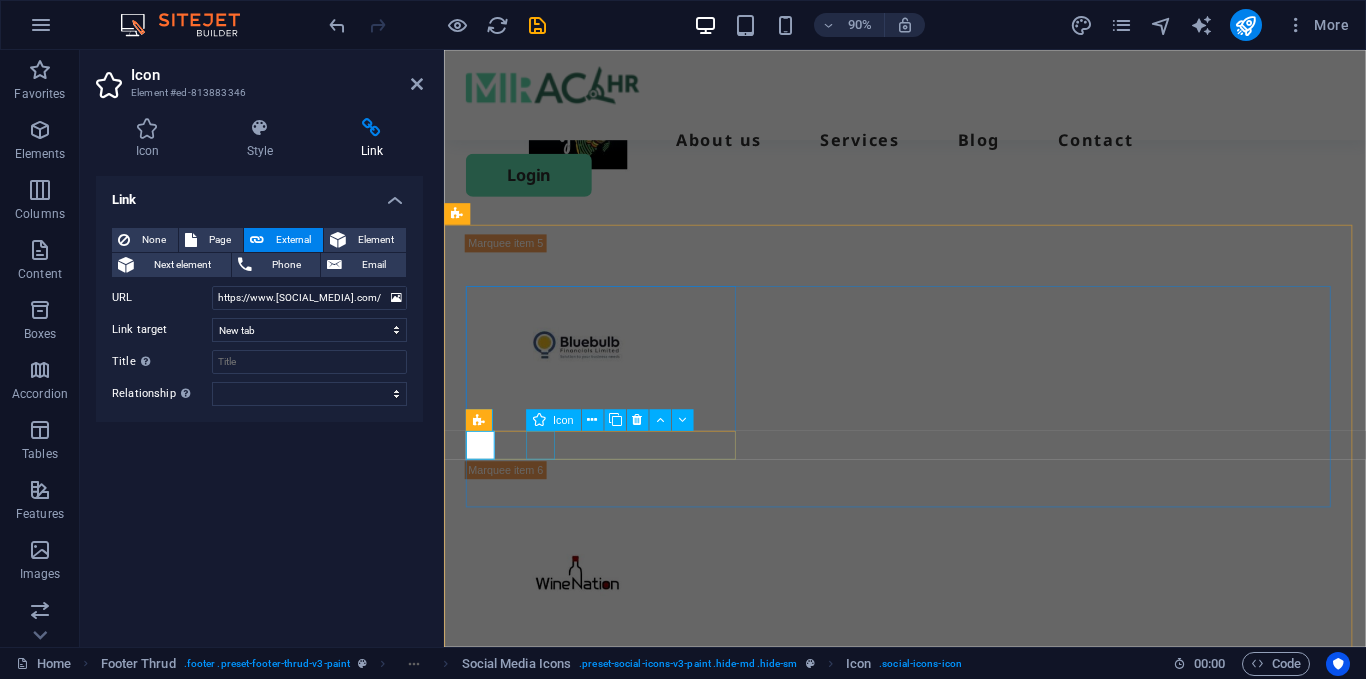 click at bounding box center (618, 5396) 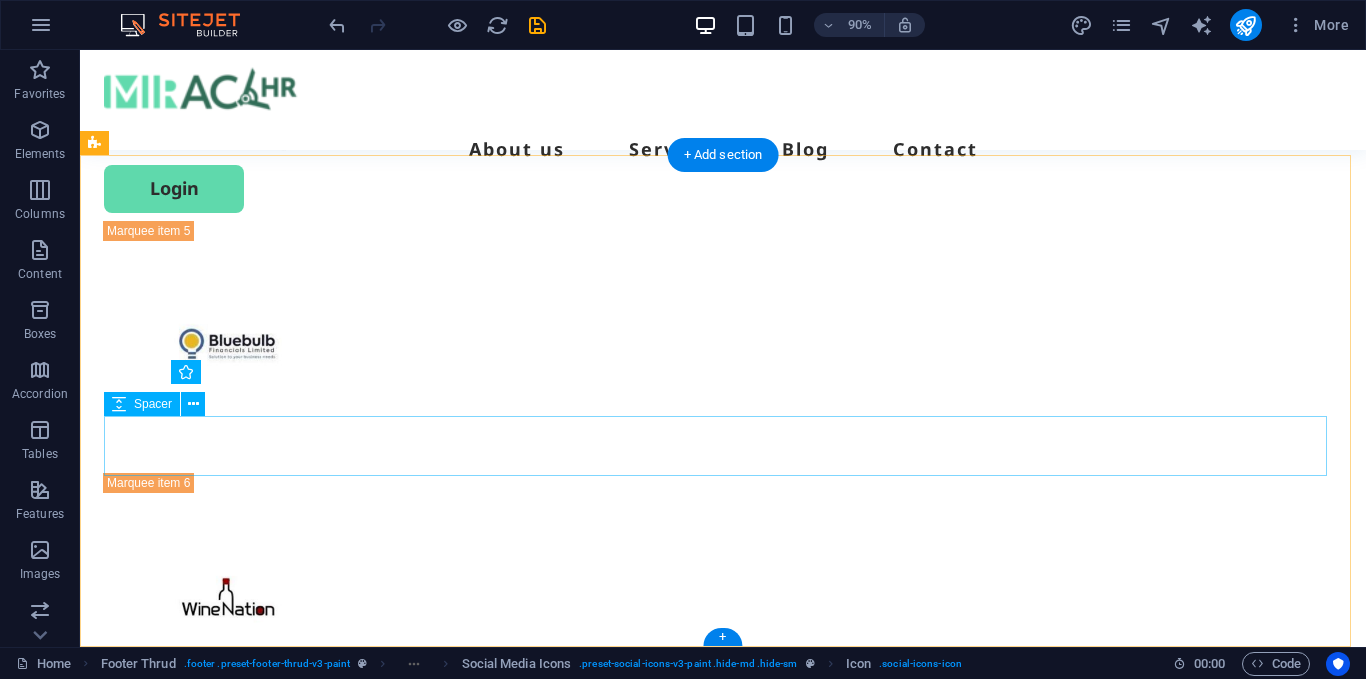 scroll, scrollTop: 6133, scrollLeft: 0, axis: vertical 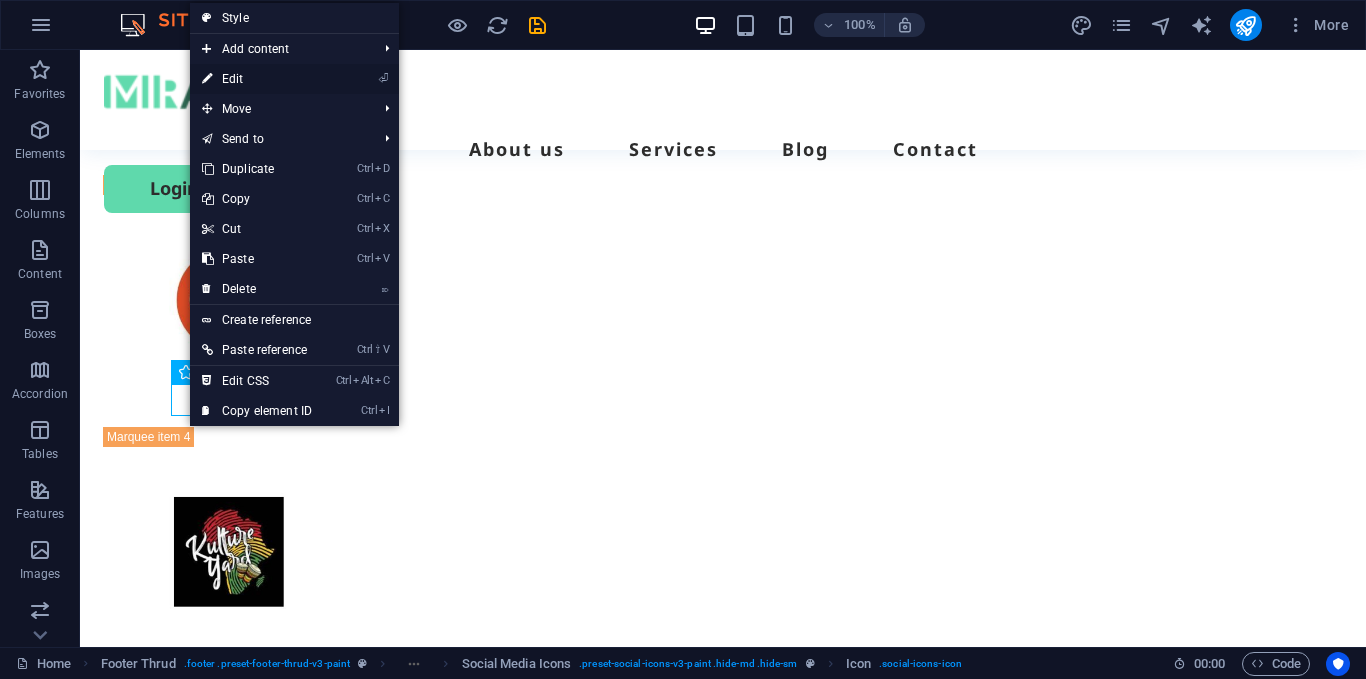 click on "⏎  Edit" at bounding box center (257, 79) 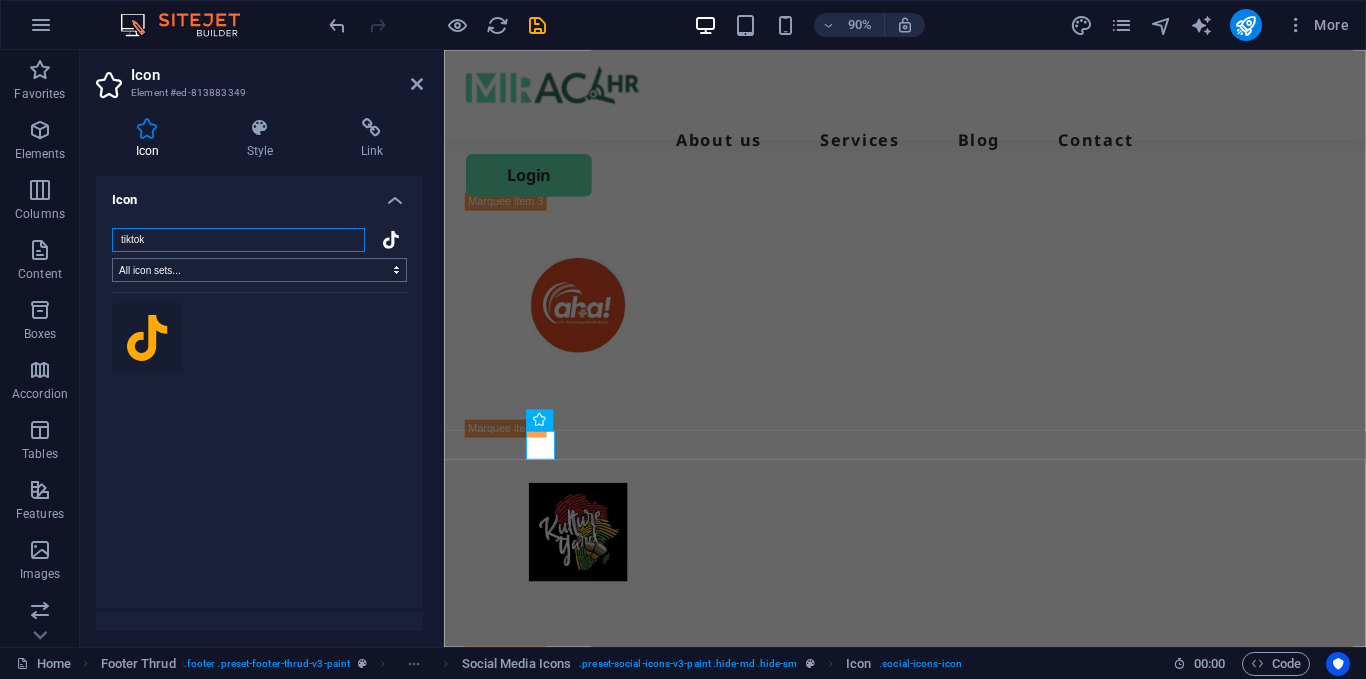 scroll, scrollTop: 6591, scrollLeft: 0, axis: vertical 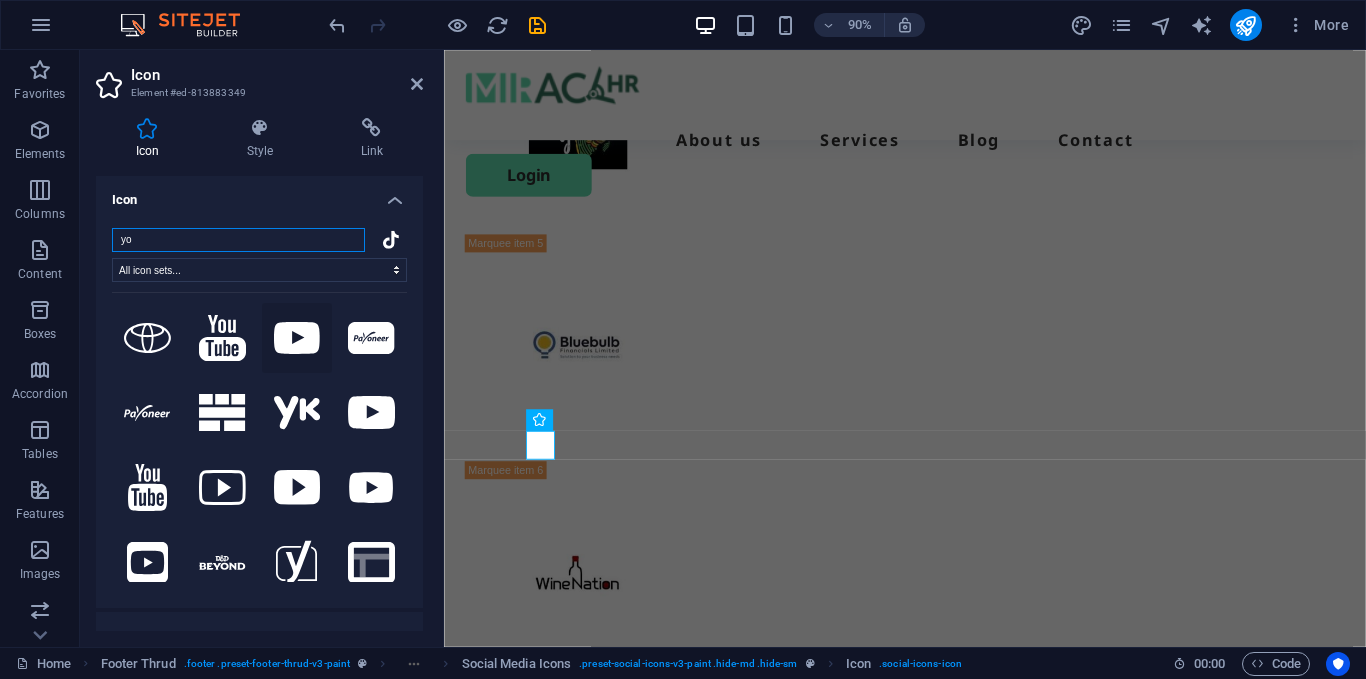 type on "yo" 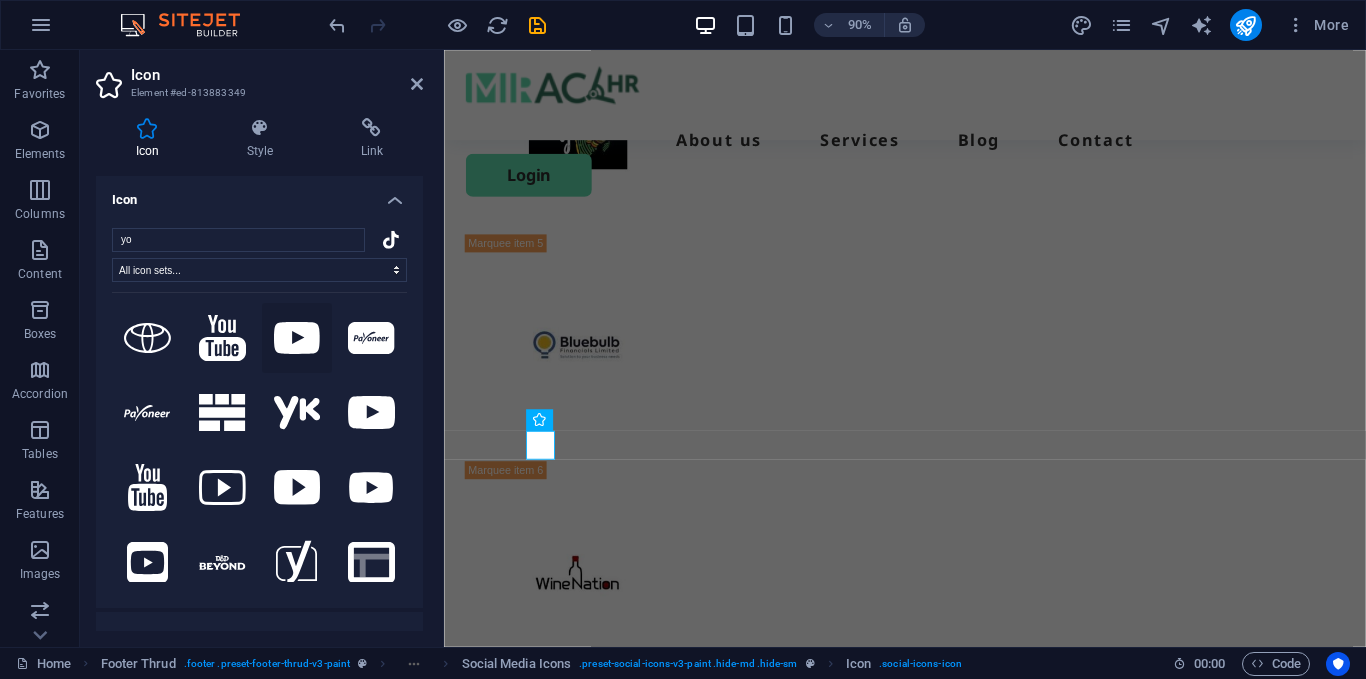click 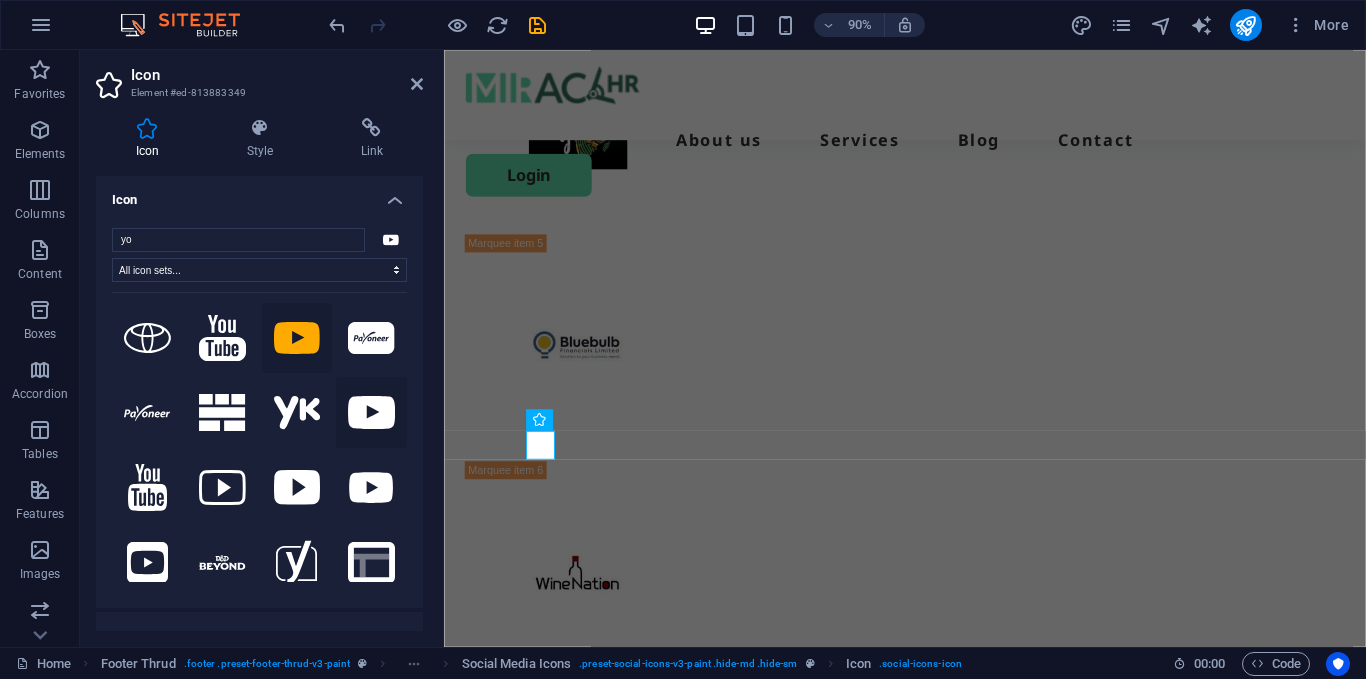 click 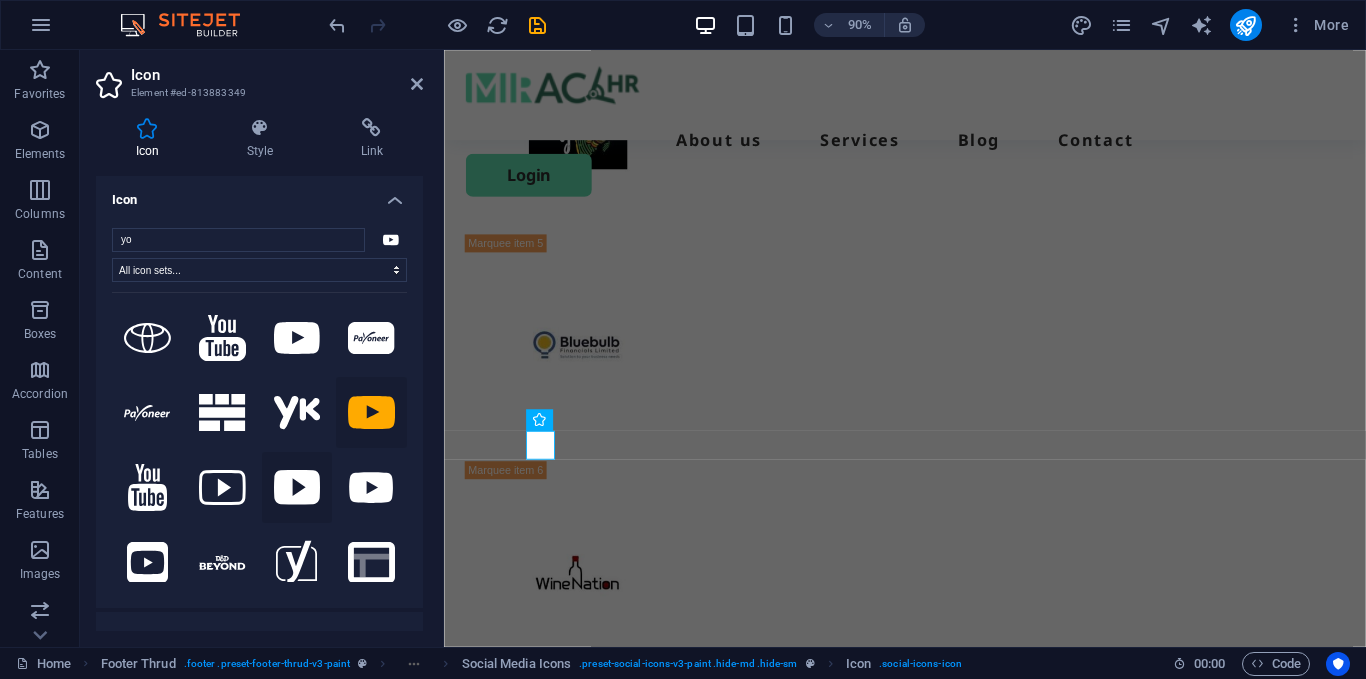 click 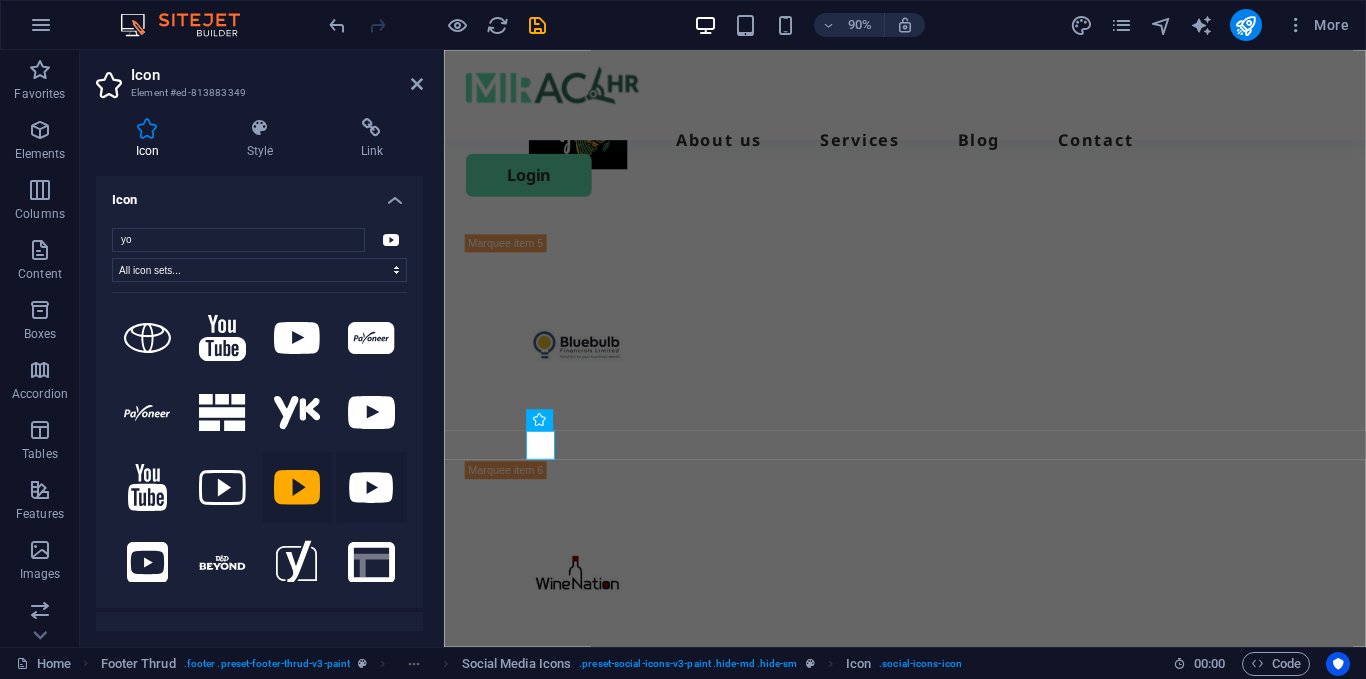 click 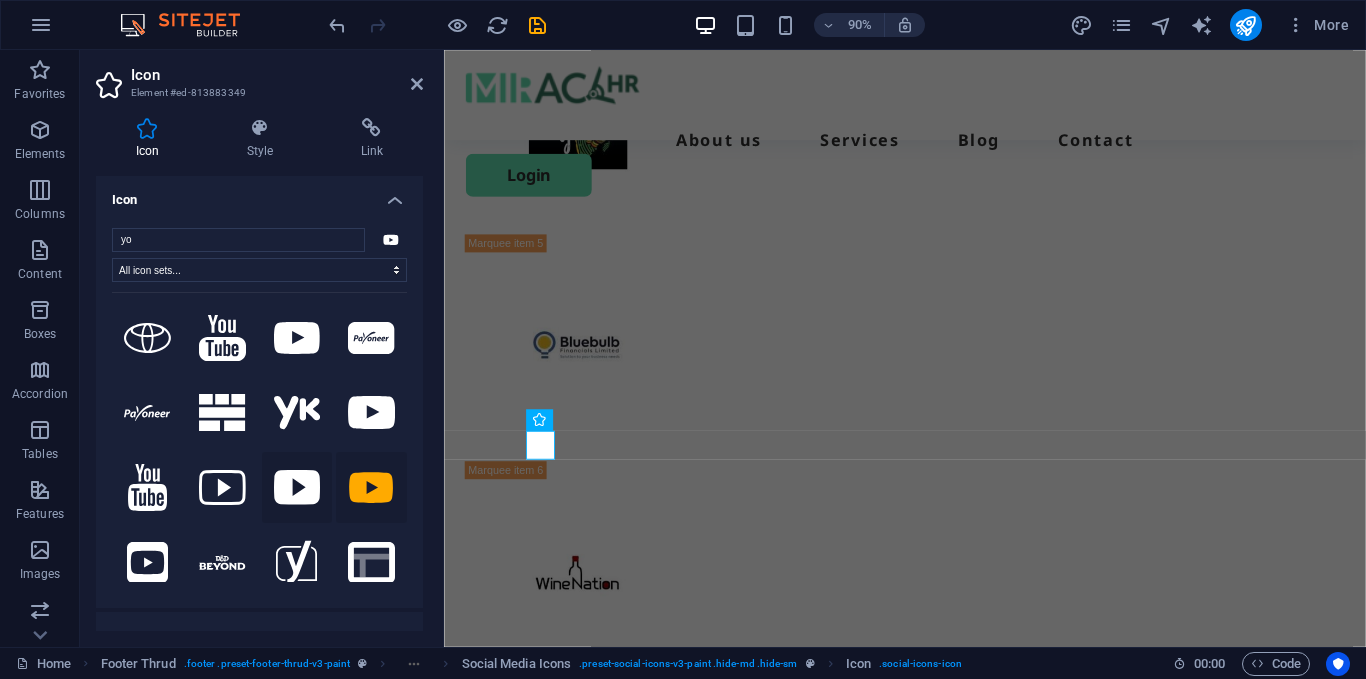 click 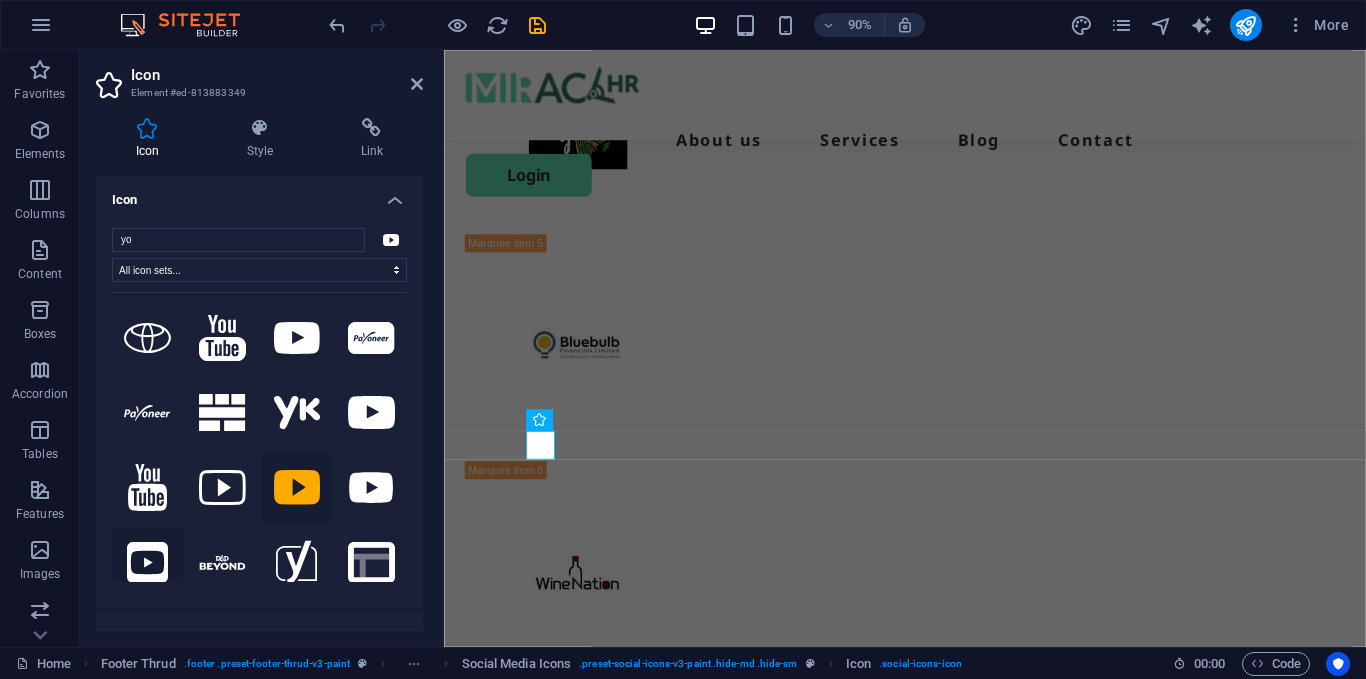 click 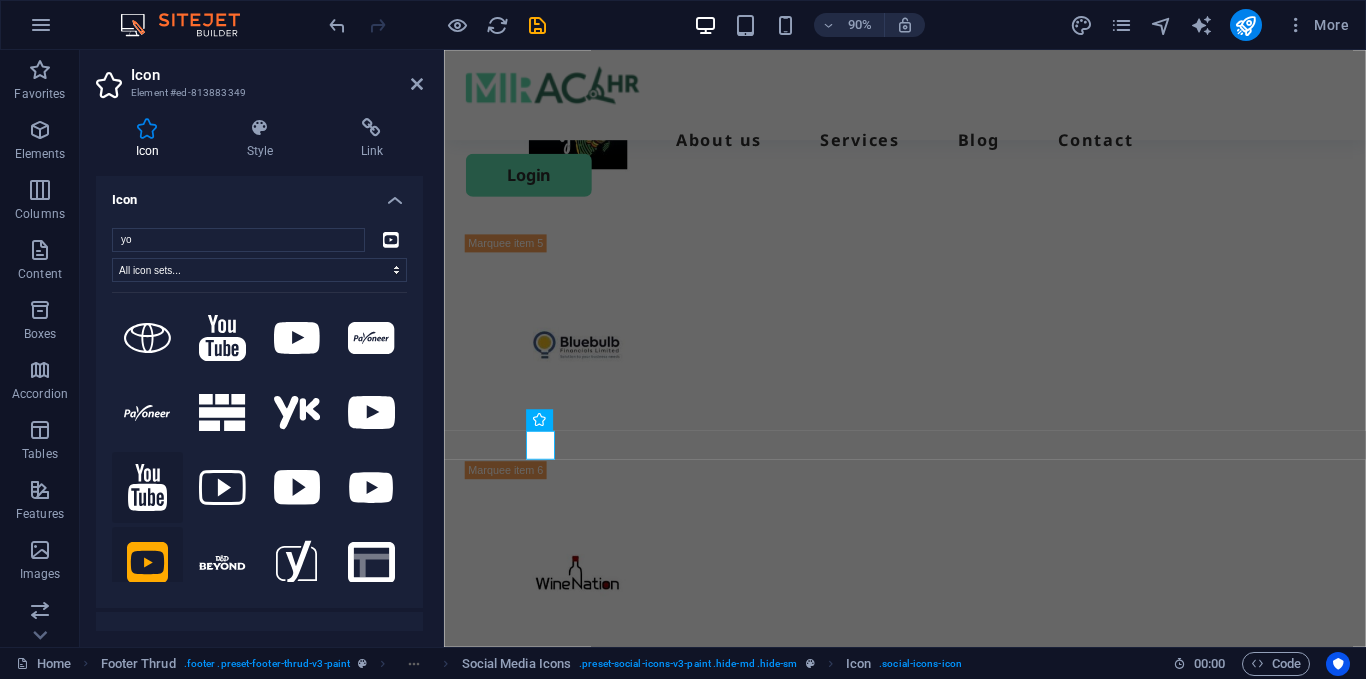 click 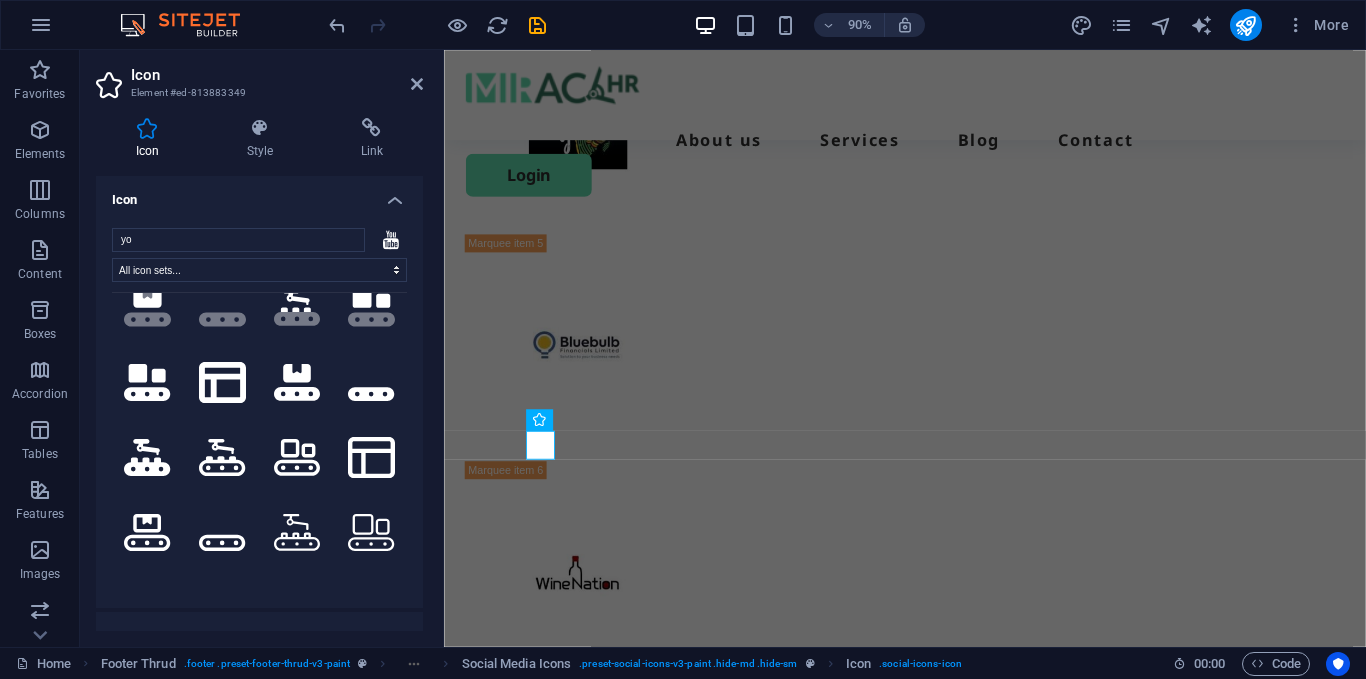 scroll, scrollTop: 0, scrollLeft: 0, axis: both 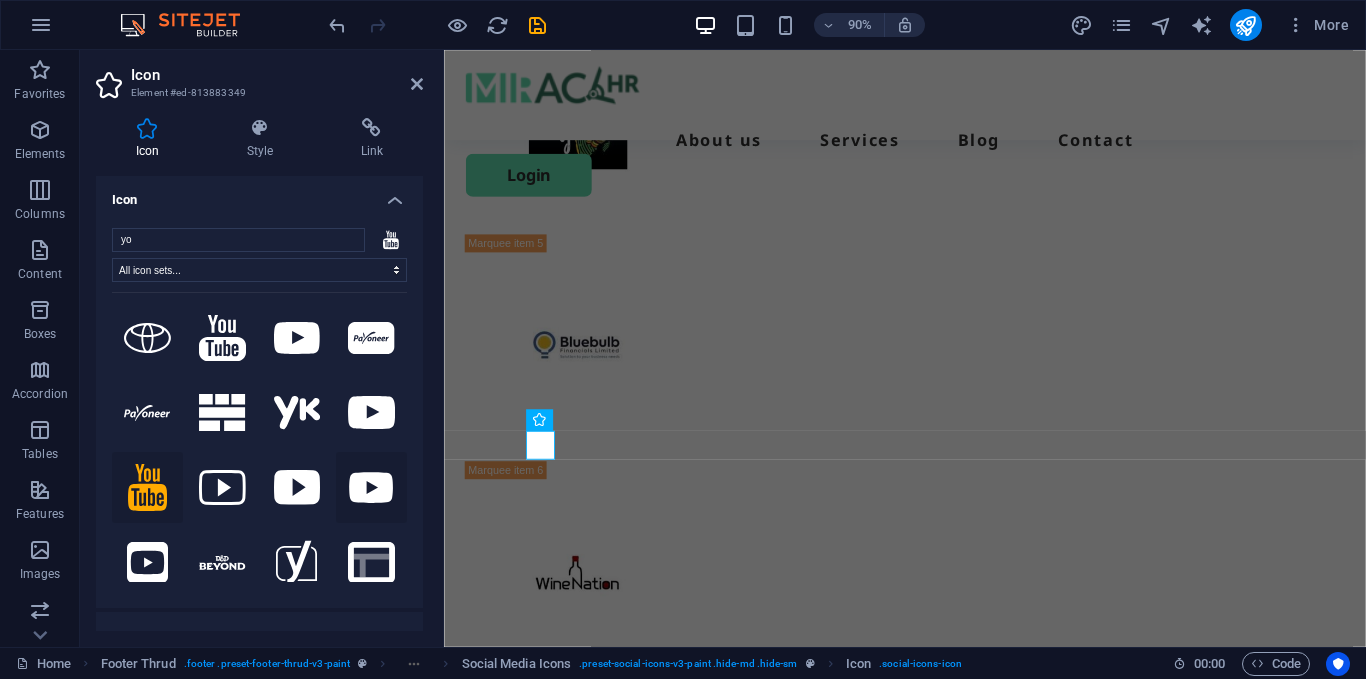 click at bounding box center [371, 487] 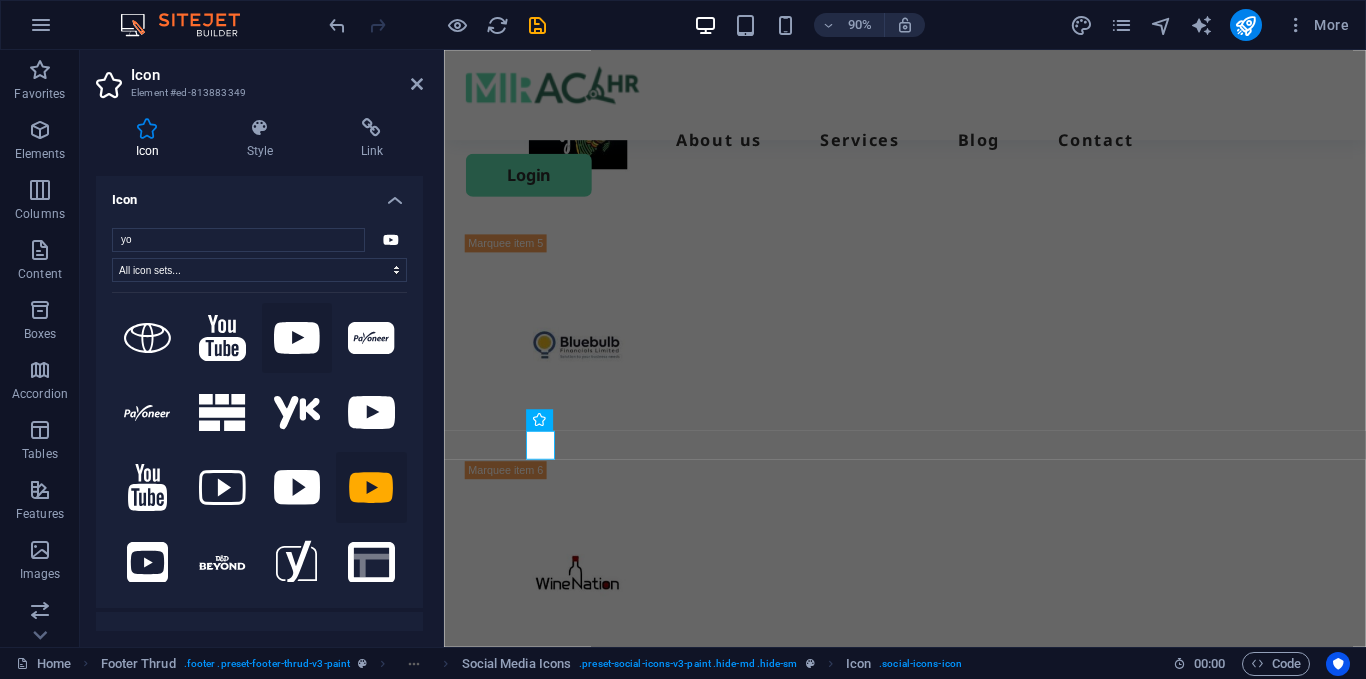 click 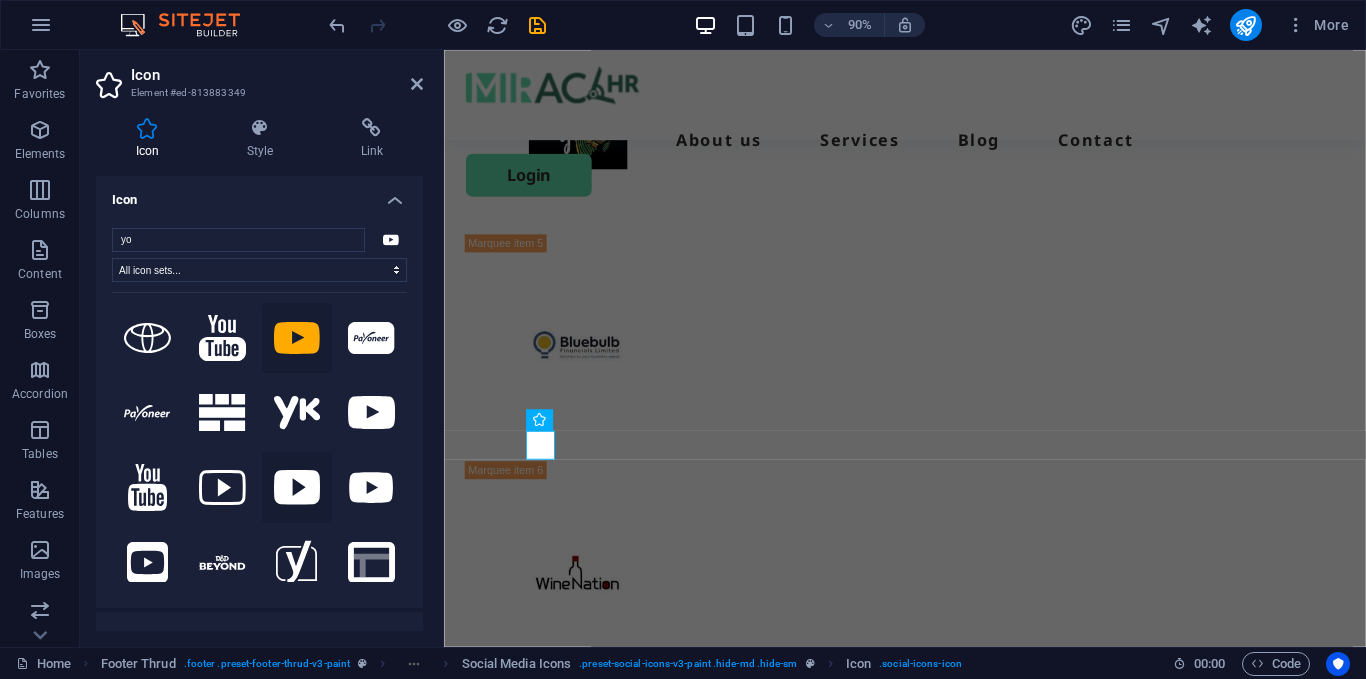 click 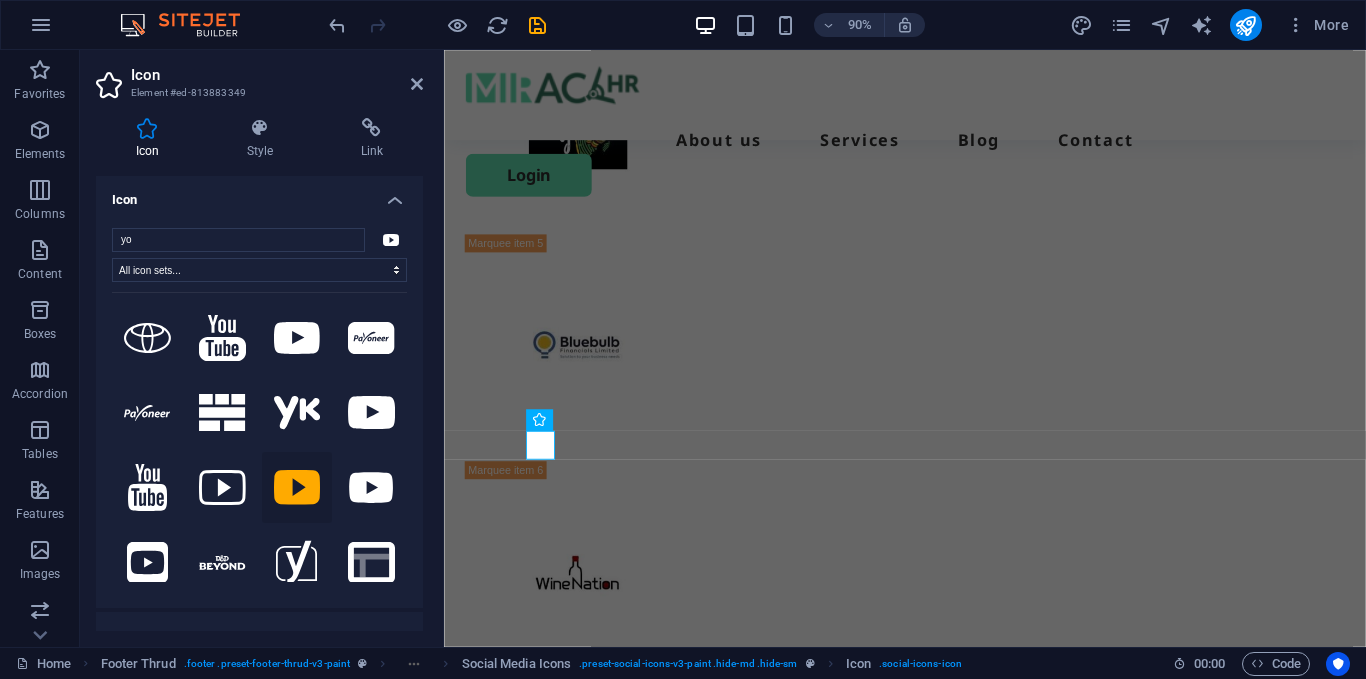 click on "Icon" at bounding box center [259, 194] 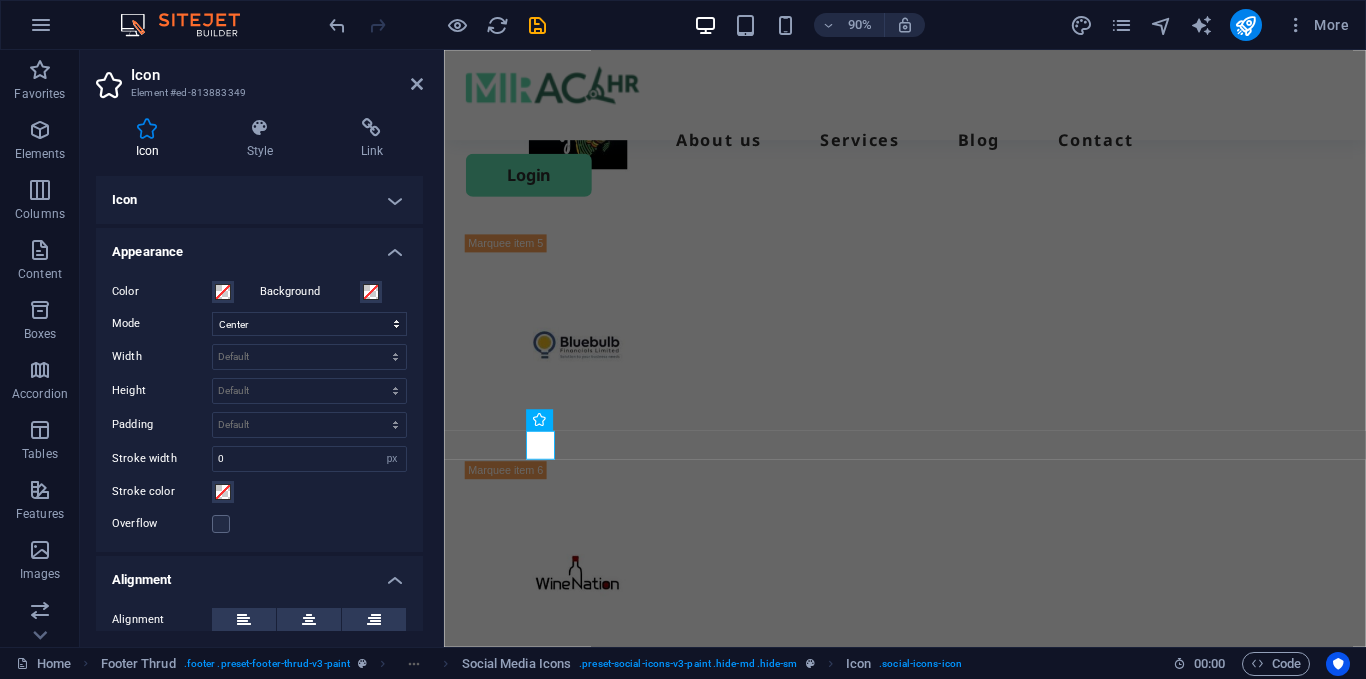 click on "Appearance" at bounding box center (259, 246) 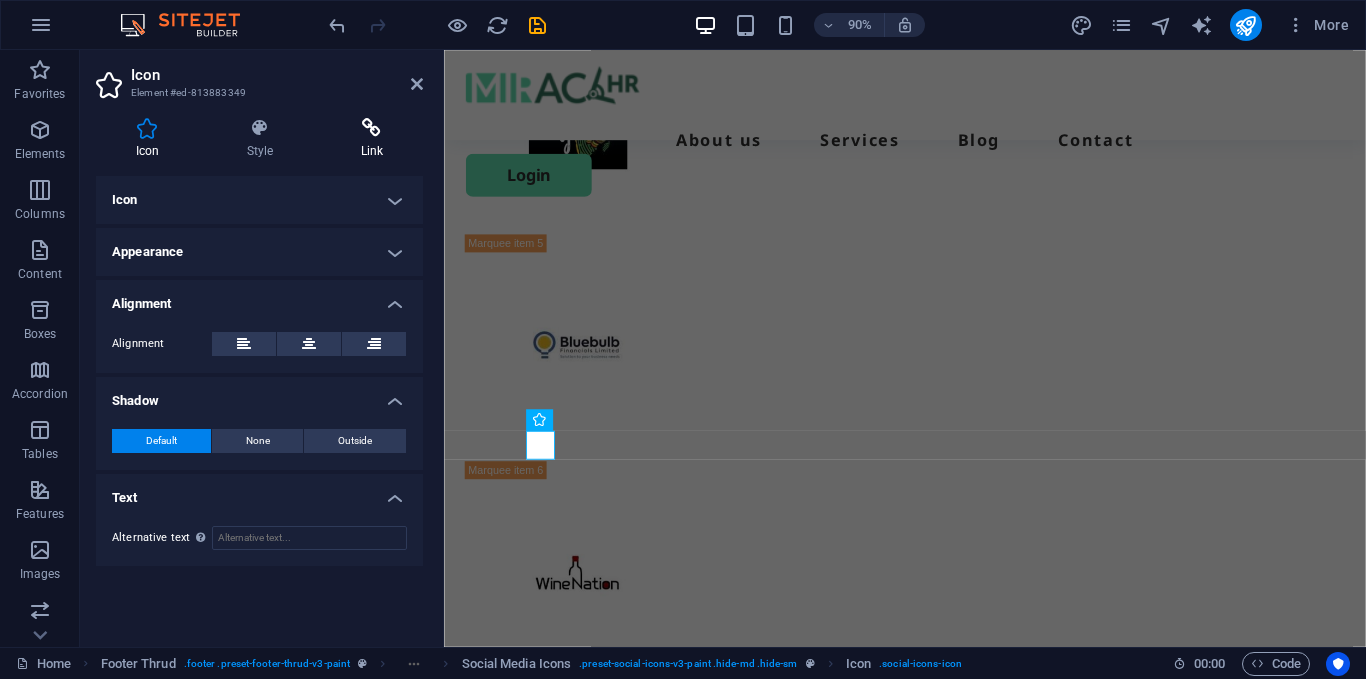 click at bounding box center (372, 128) 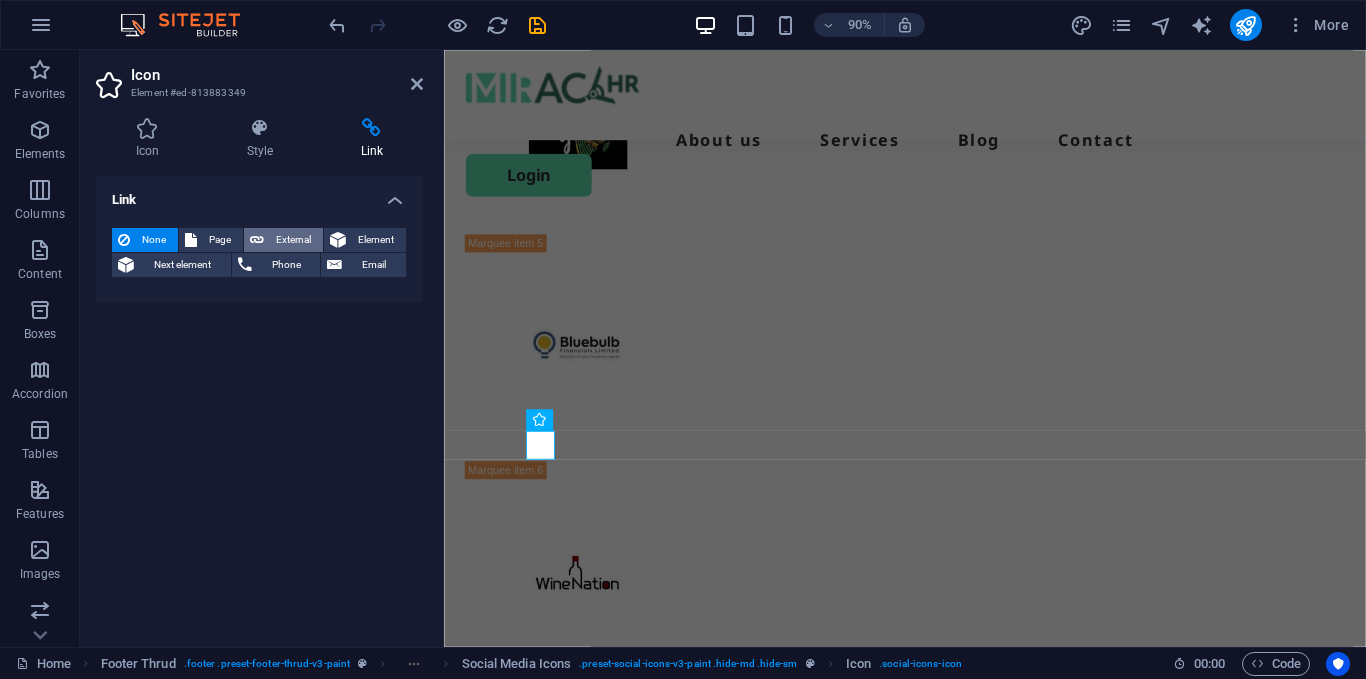 click on "External" at bounding box center (293, 240) 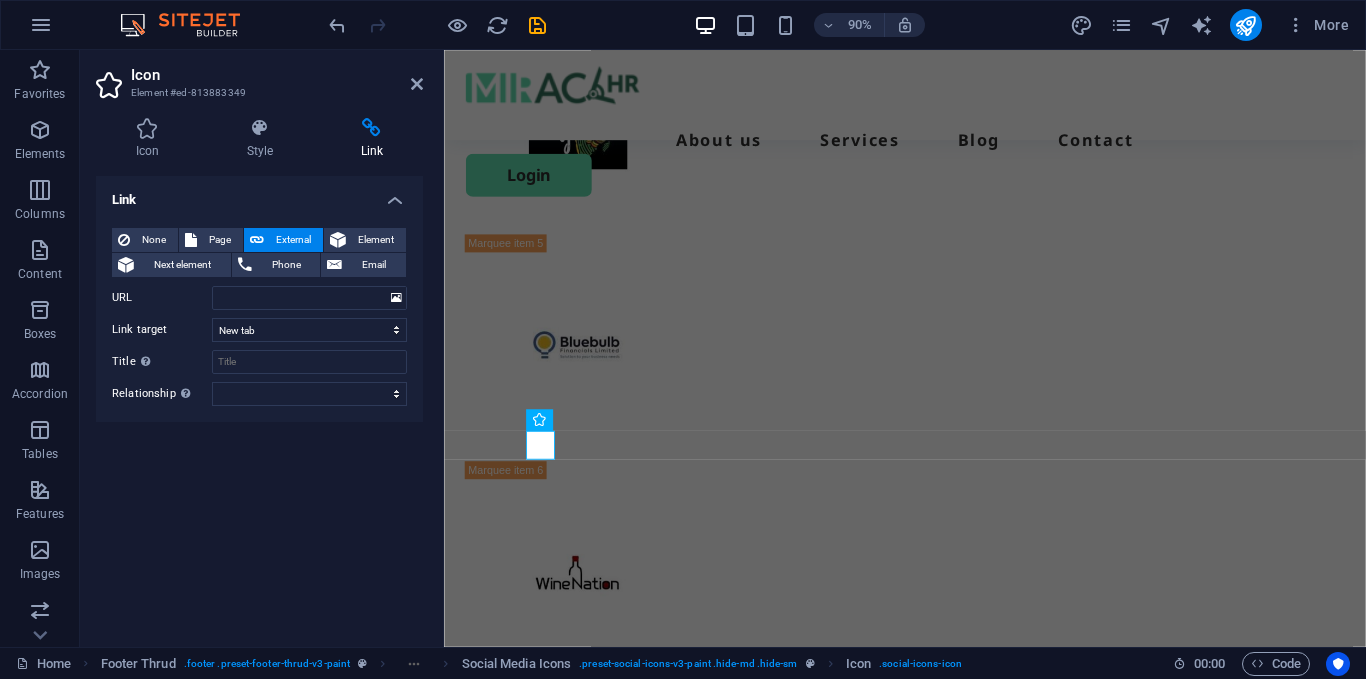 type 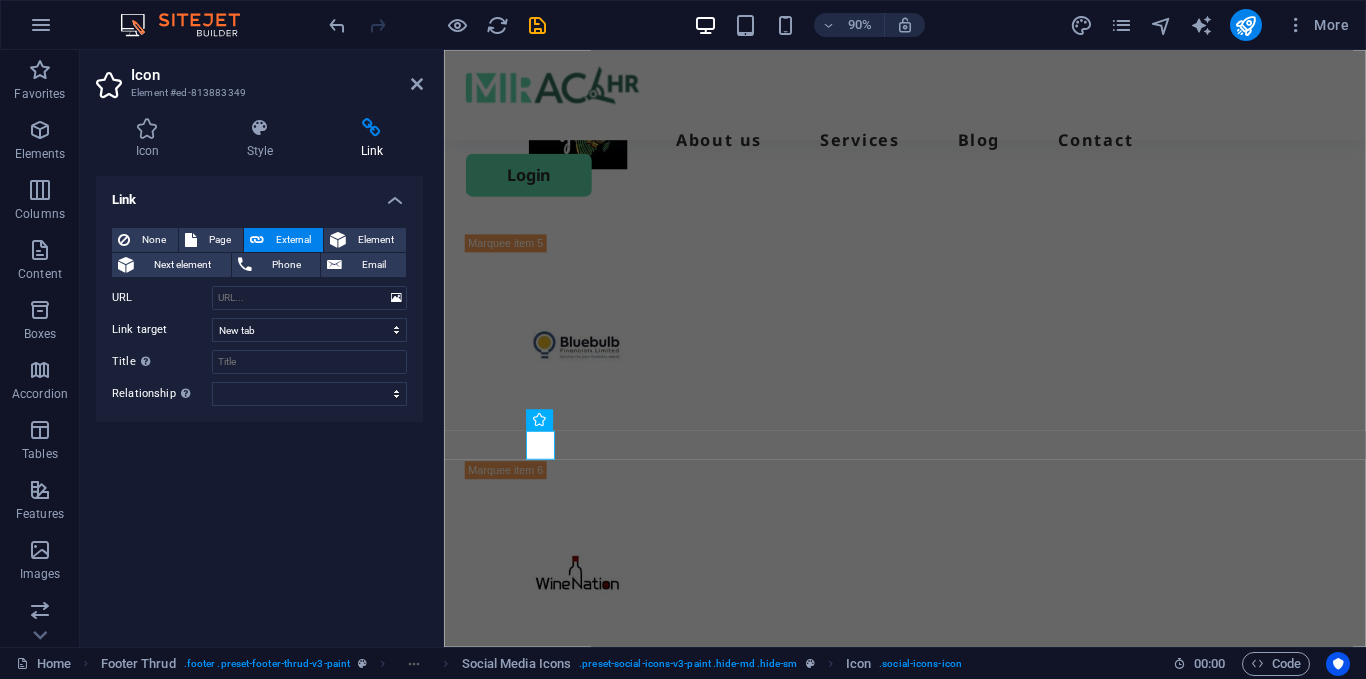 type 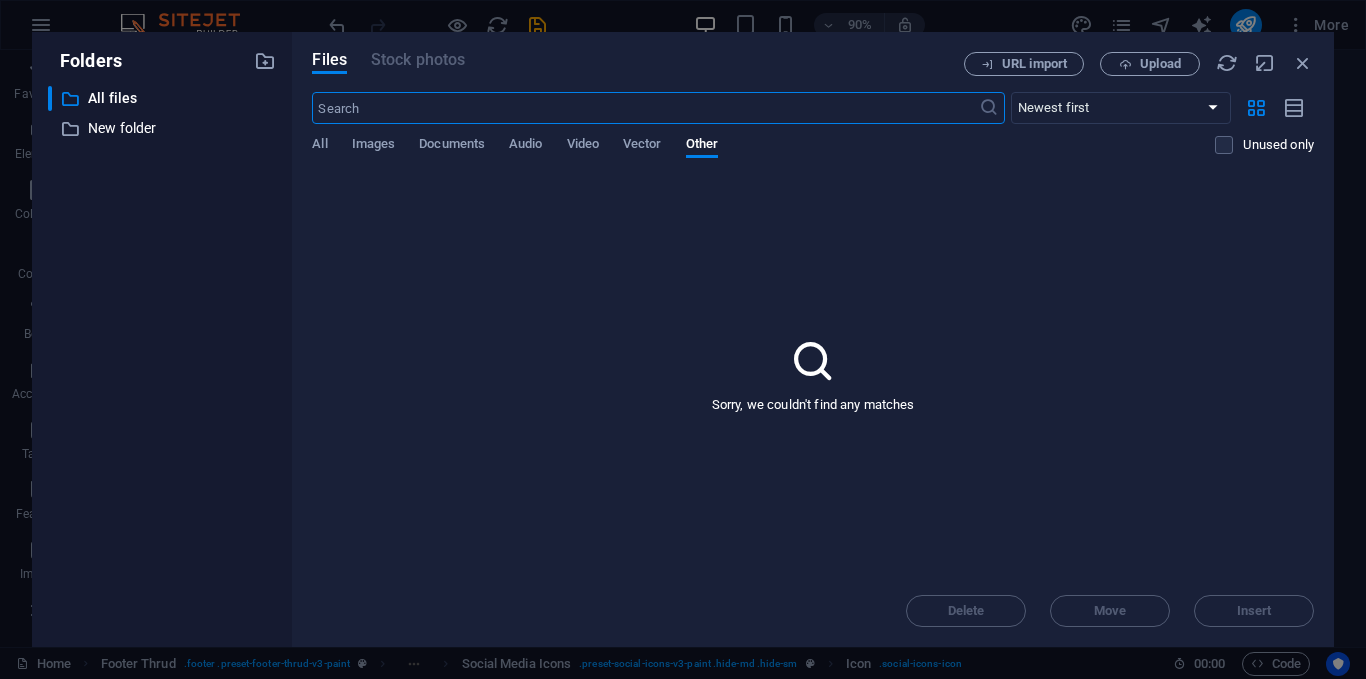 scroll, scrollTop: 5463, scrollLeft: 0, axis: vertical 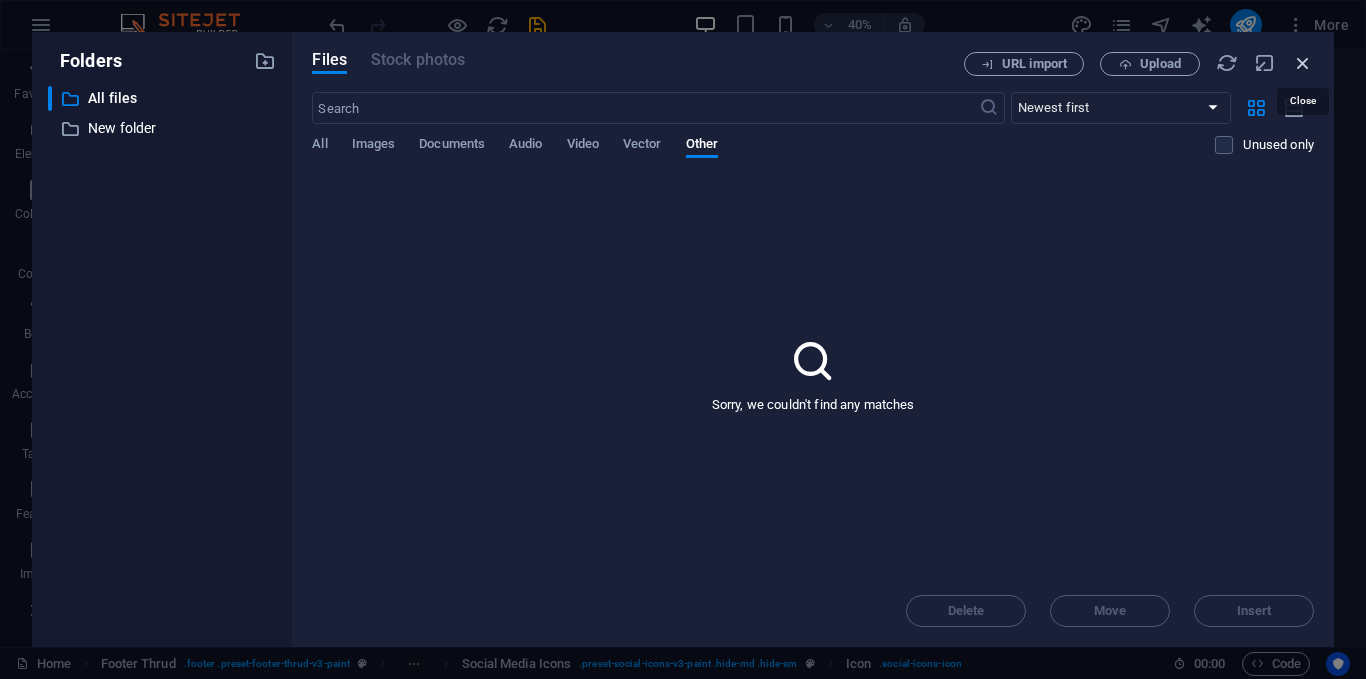 click at bounding box center (1303, 63) 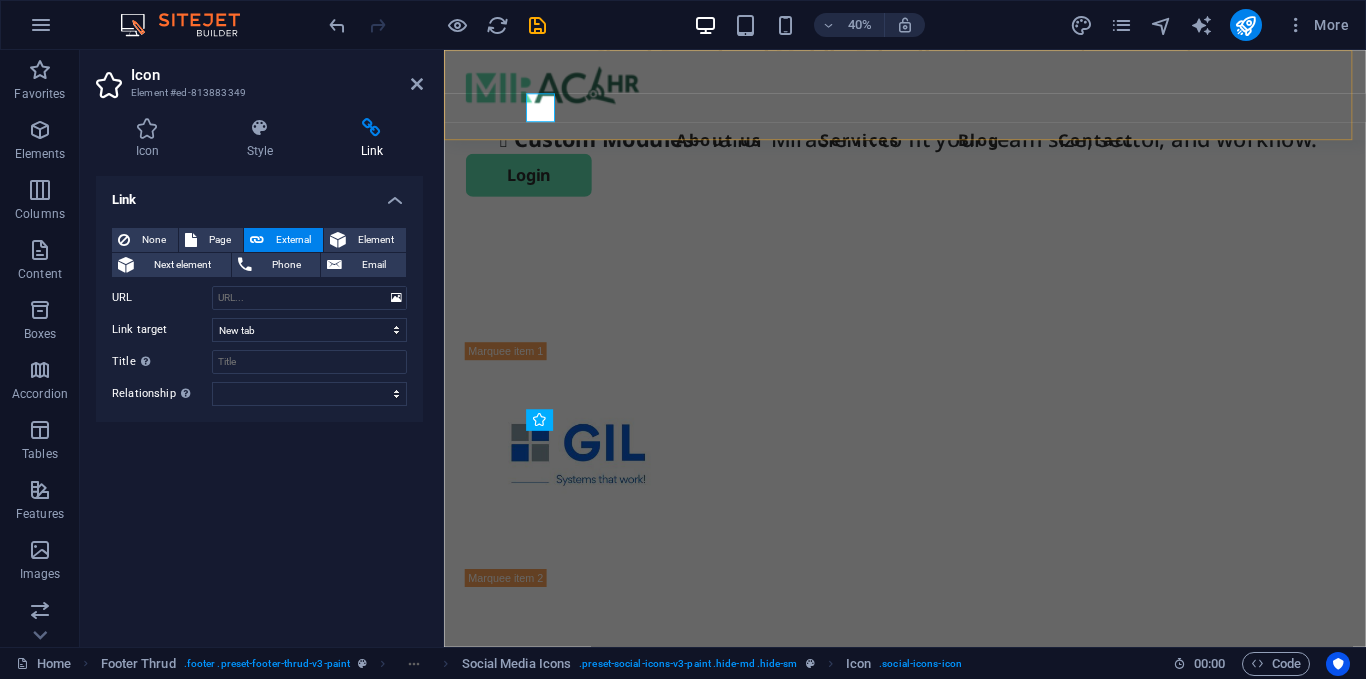 scroll, scrollTop: 6591, scrollLeft: 0, axis: vertical 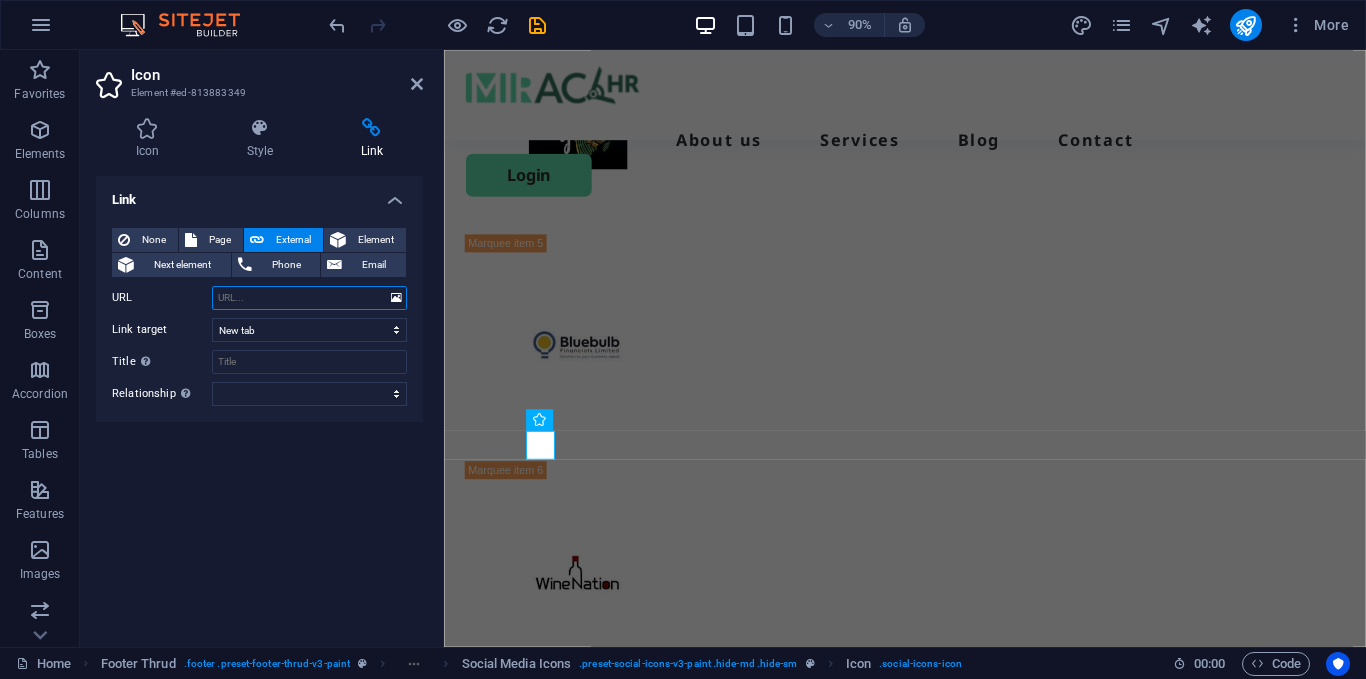 click on "URL" at bounding box center (309, 298) 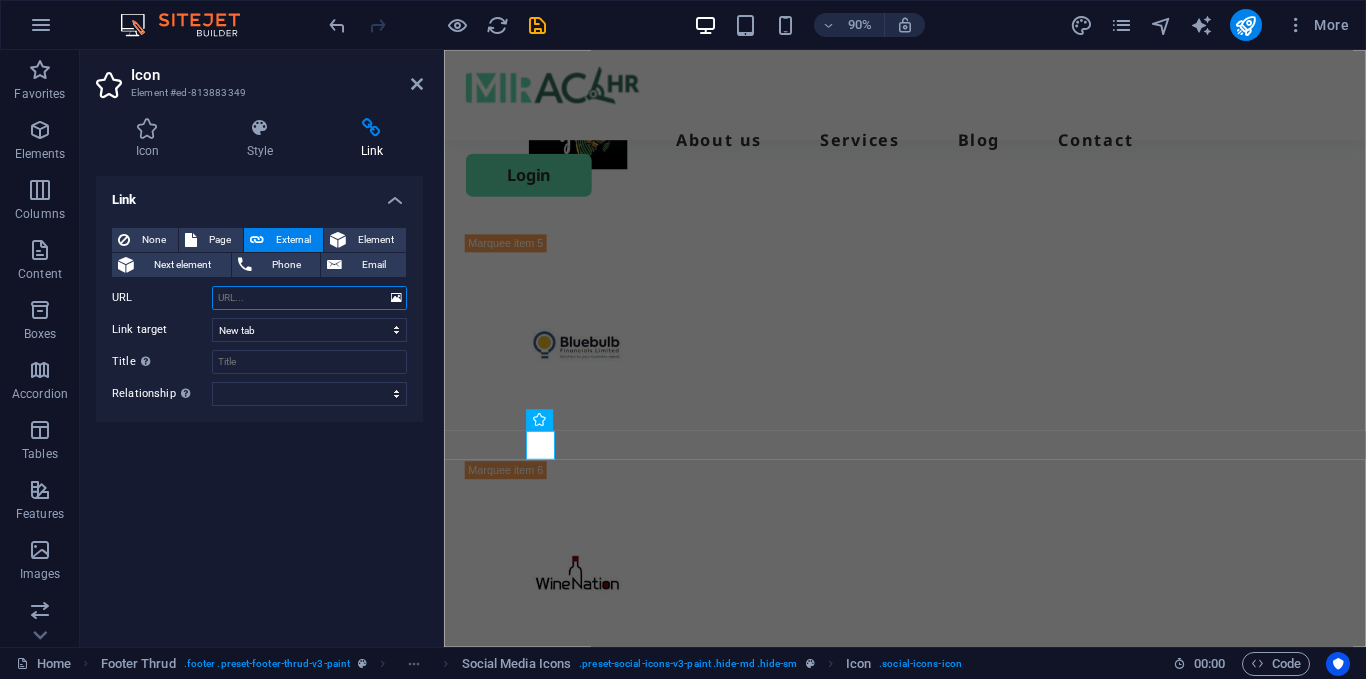 paste on "http://youtube.com/@[USER_HANDLE]" 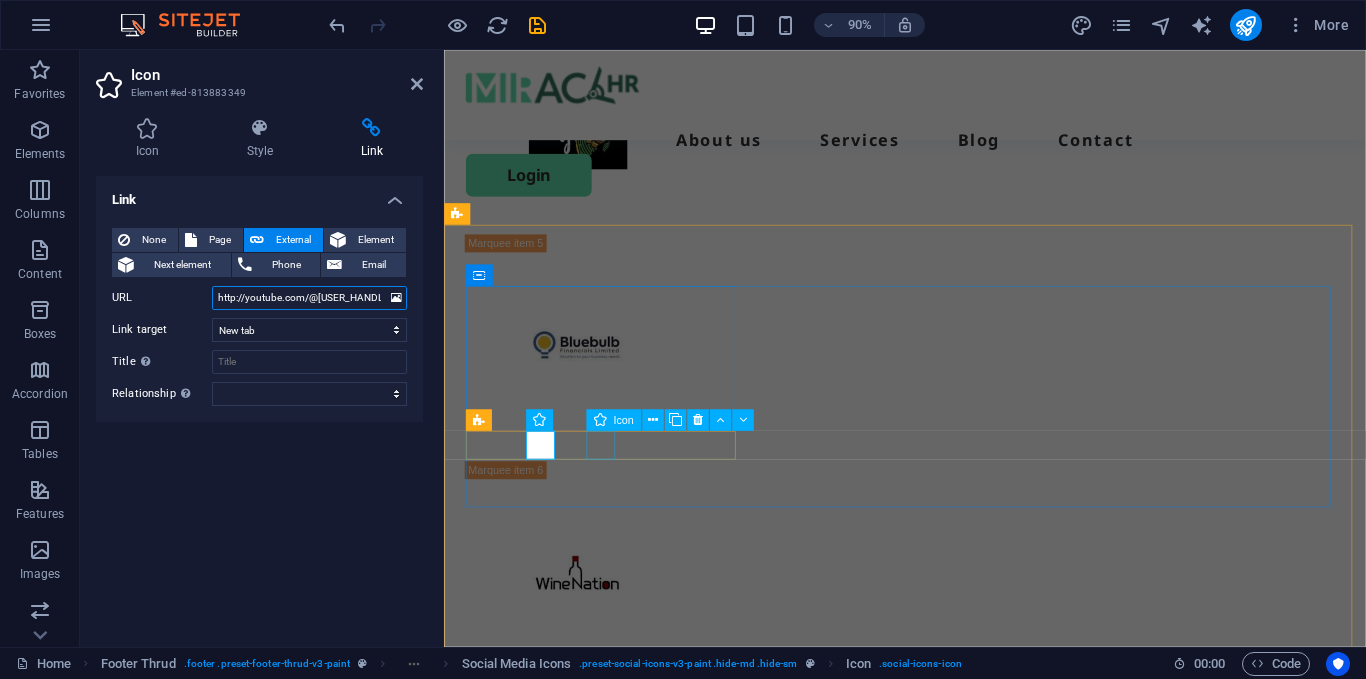 type on "http://youtube.com/@[USER_HANDLE]" 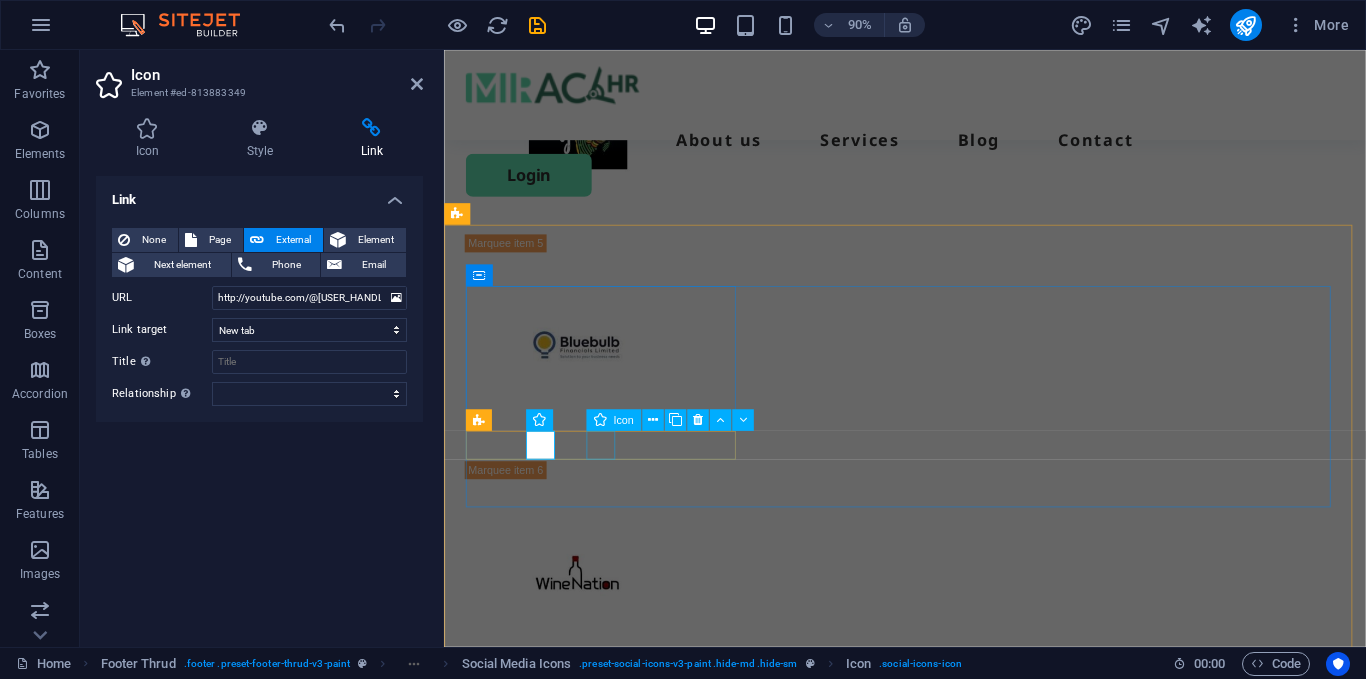 click at bounding box center (618, 5436) 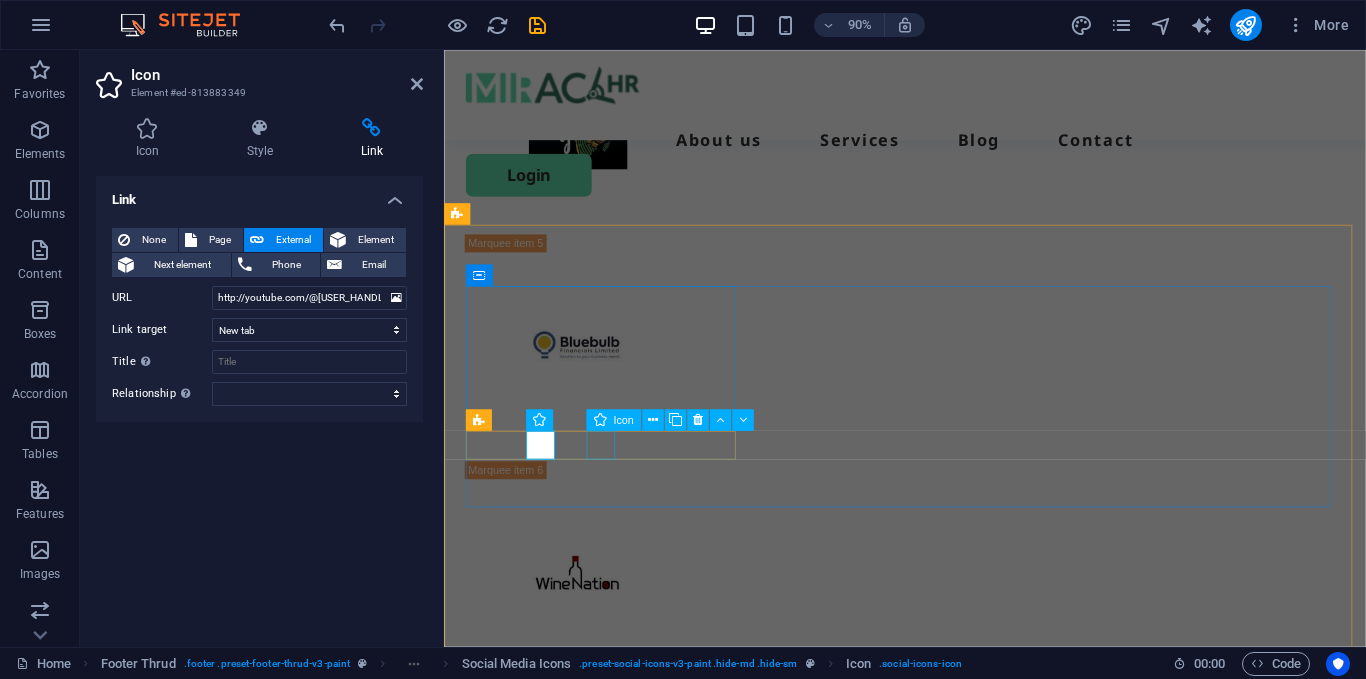 click at bounding box center (618, 5436) 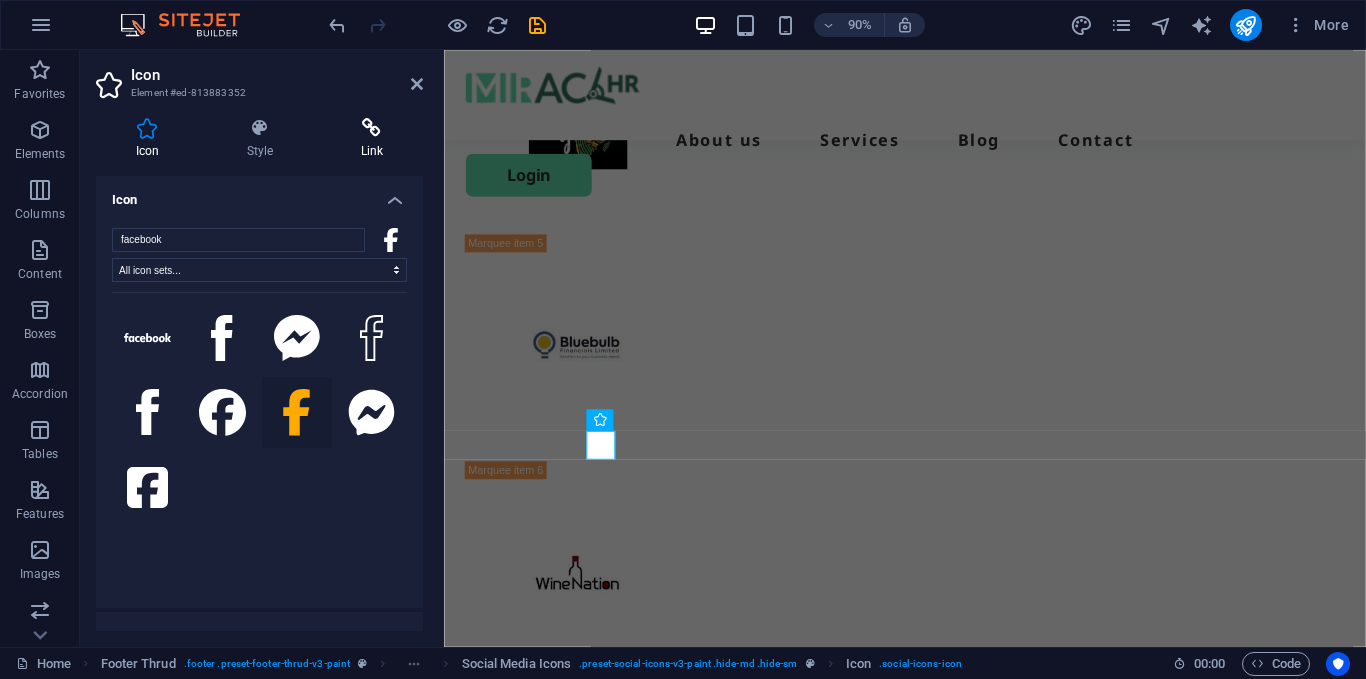 click at bounding box center (372, 128) 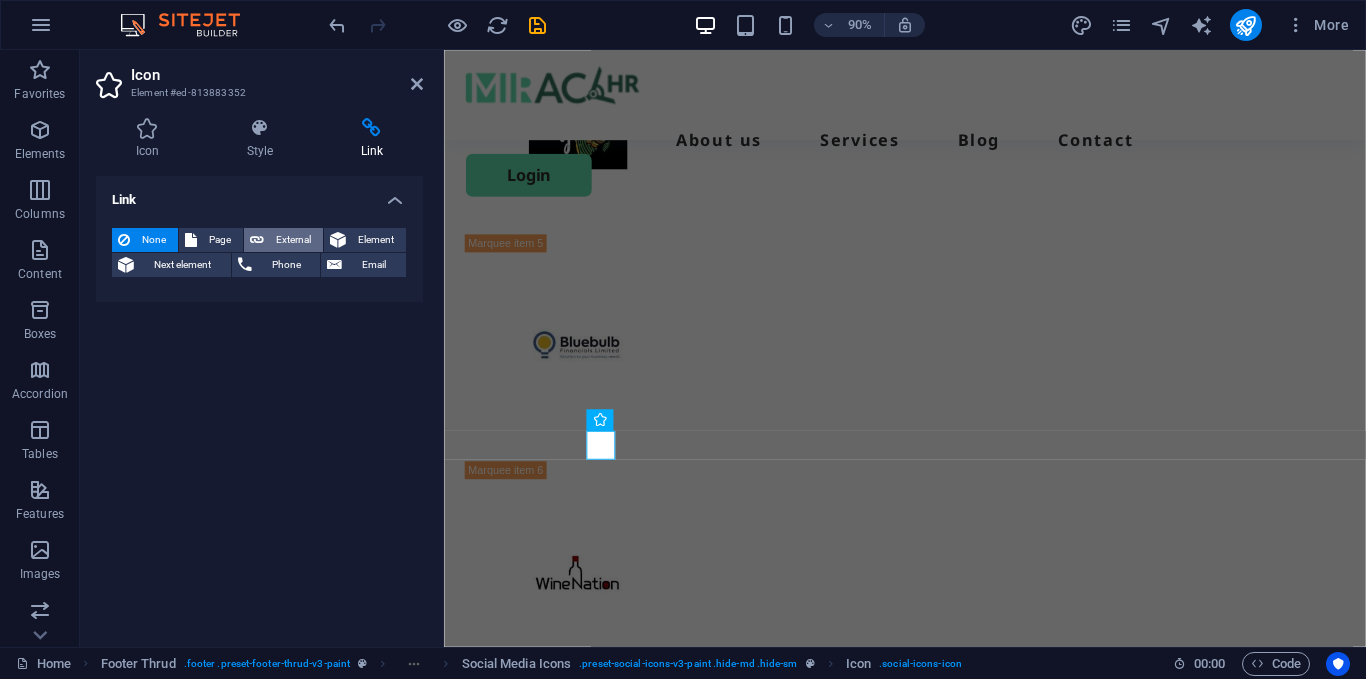 click on "External" at bounding box center [293, 240] 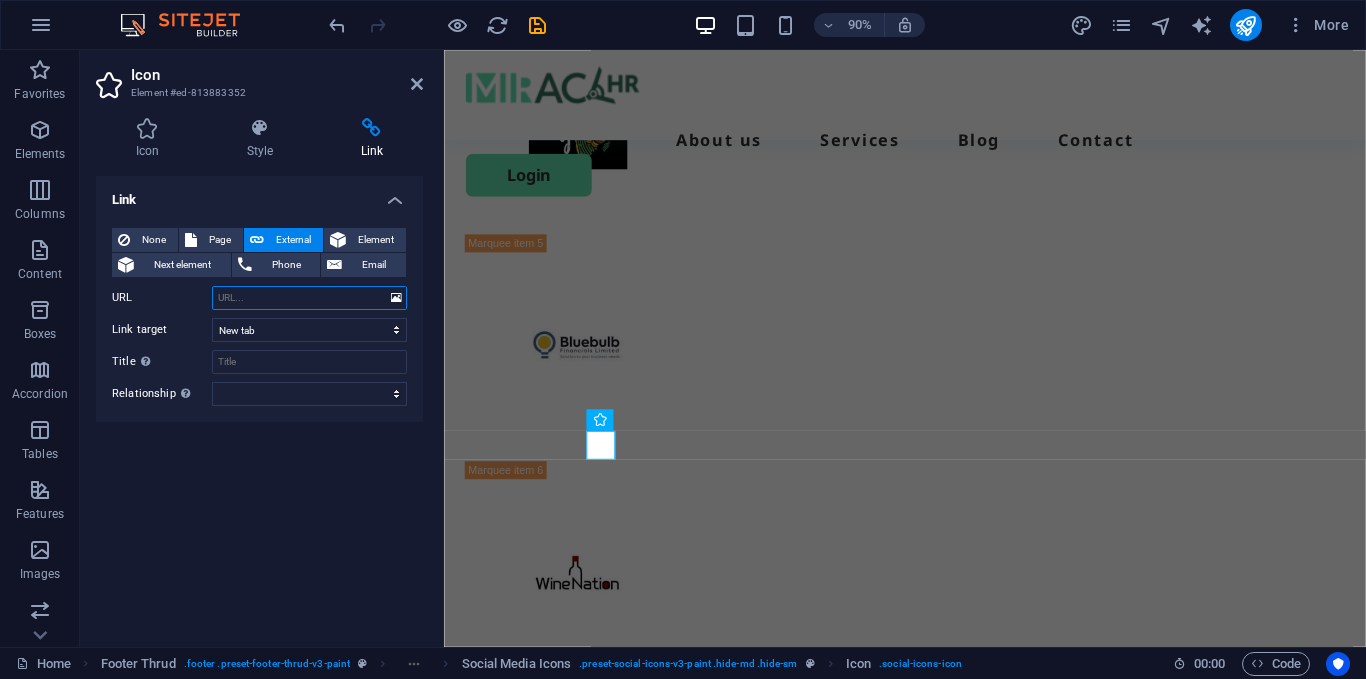 paste on "https://www.[SOCIAL_MEDIA].com/share/[ALPHANUMERIC_STRING]/" 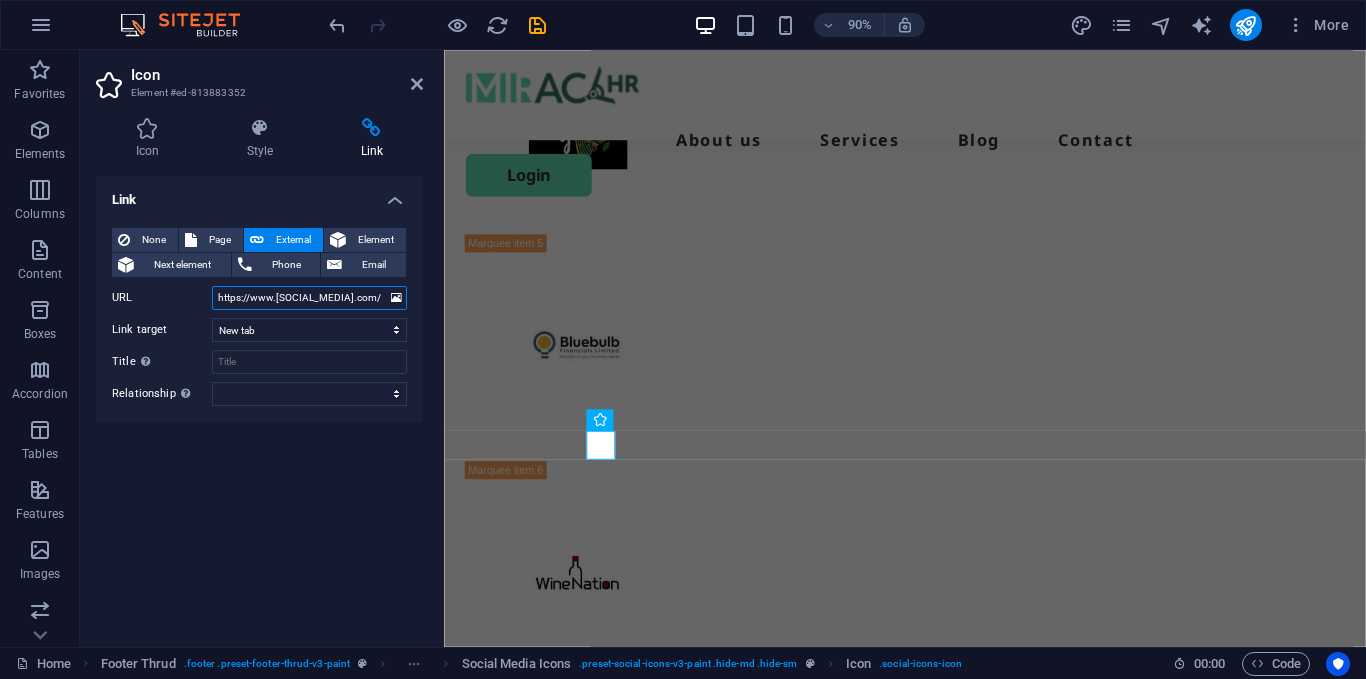 scroll, scrollTop: 0, scrollLeft: 50, axis: horizontal 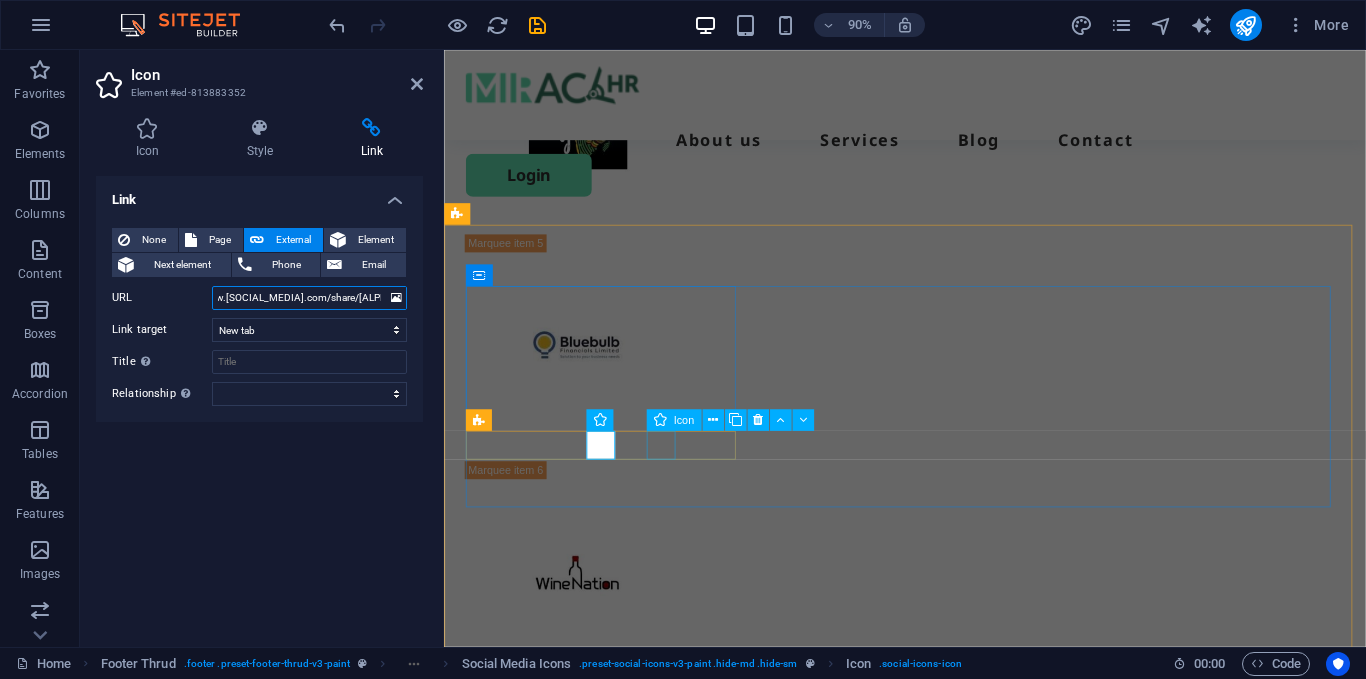 type on "https://www.[SOCIAL_MEDIA].com/share/[ALPHANUMERIC_STRING]/" 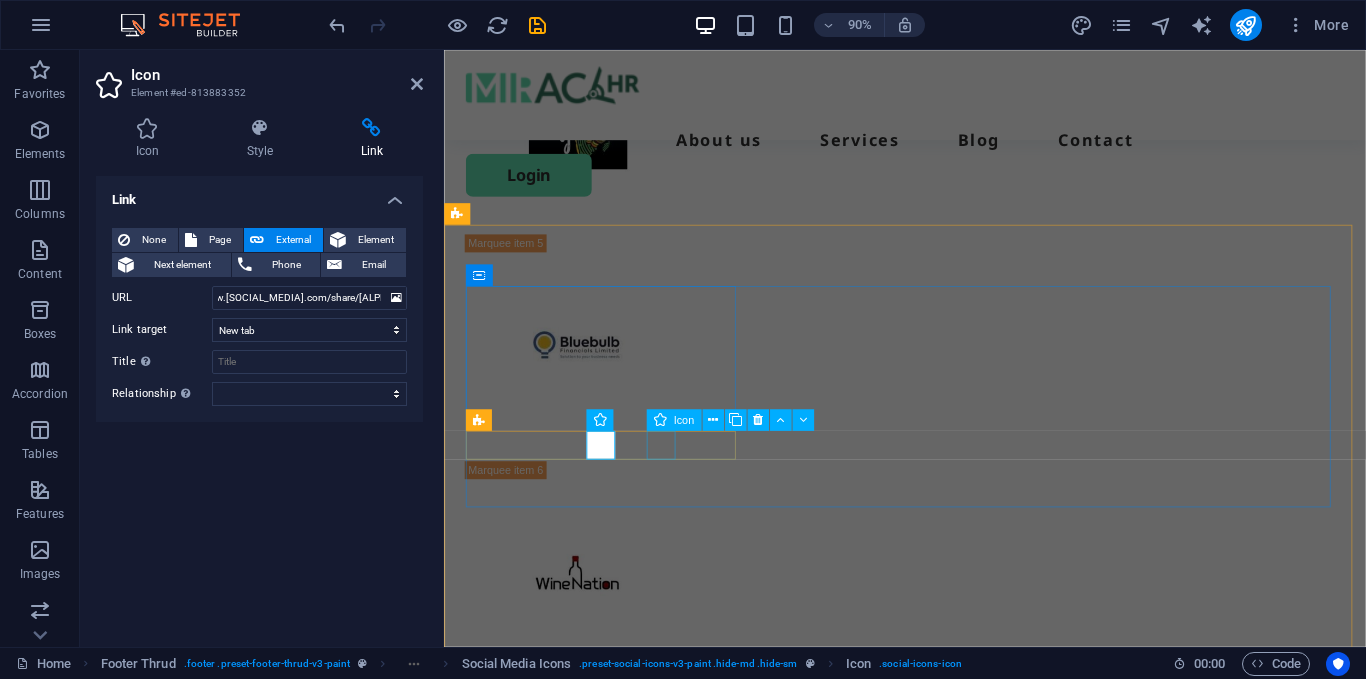 scroll, scrollTop: 0, scrollLeft: 0, axis: both 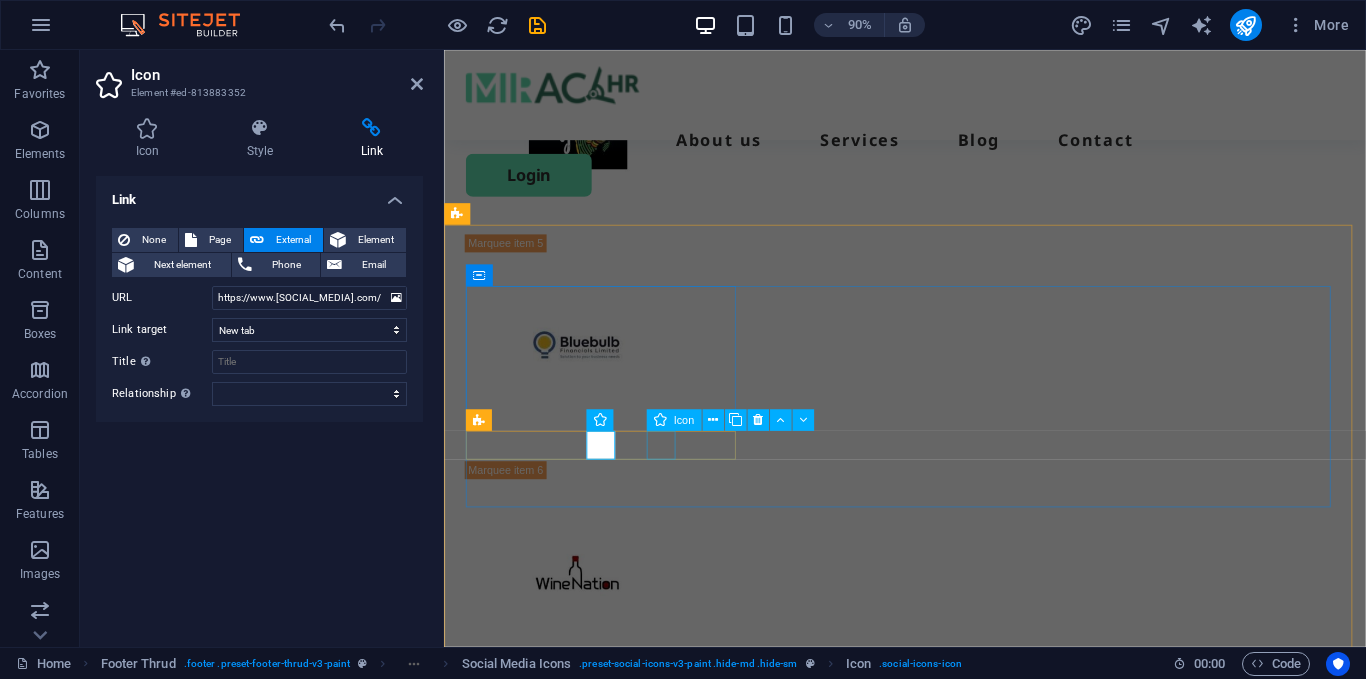 click at bounding box center (618, 5476) 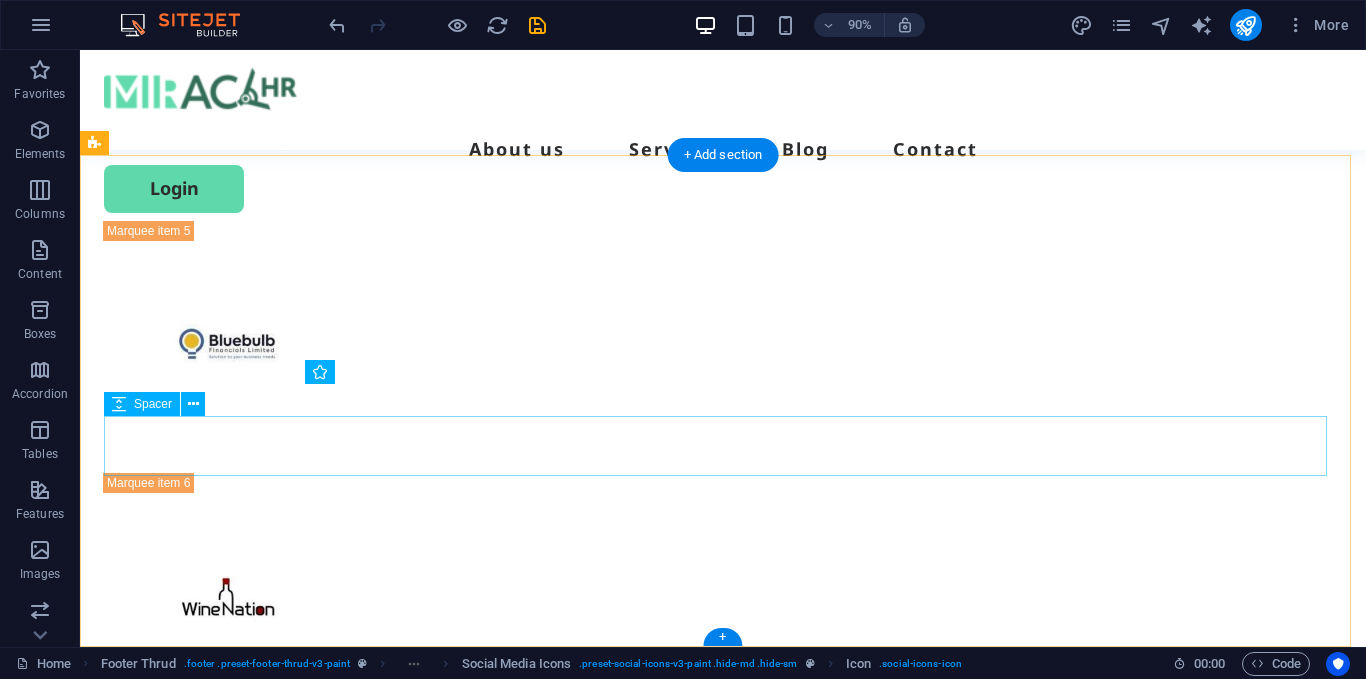 scroll, scrollTop: 6133, scrollLeft: 0, axis: vertical 